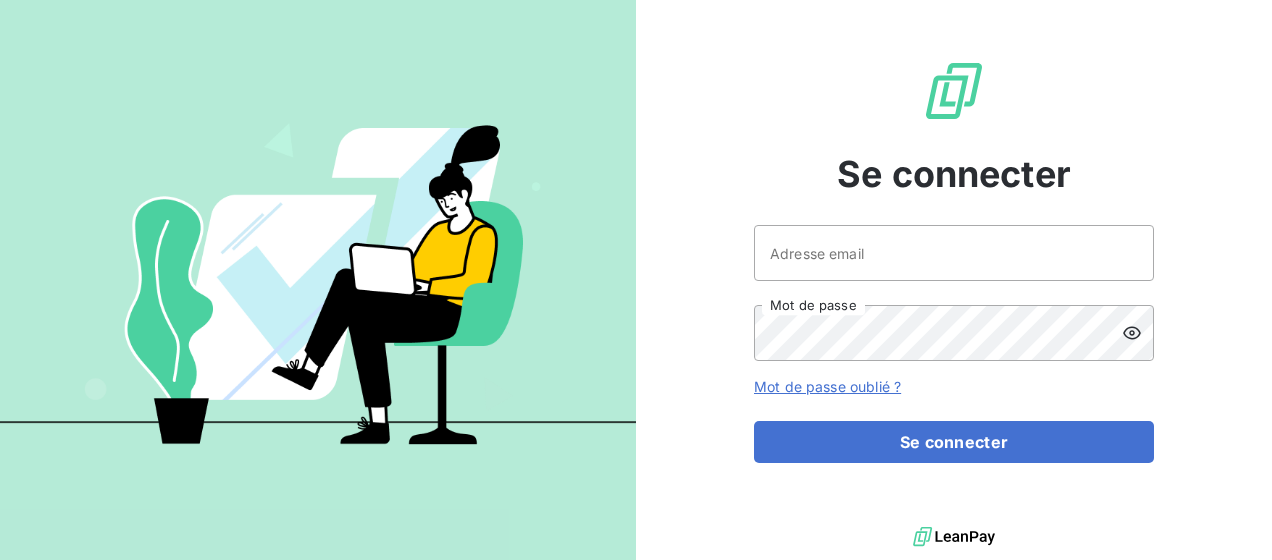 scroll, scrollTop: 0, scrollLeft: 0, axis: both 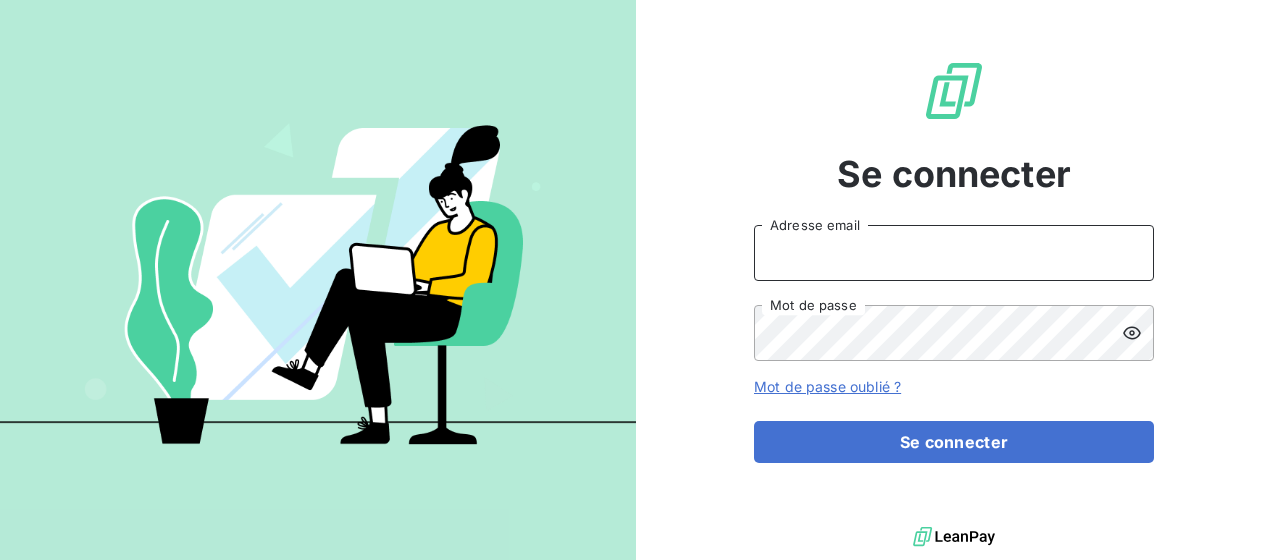 type on "j.puybaraud@tss-vms.com" 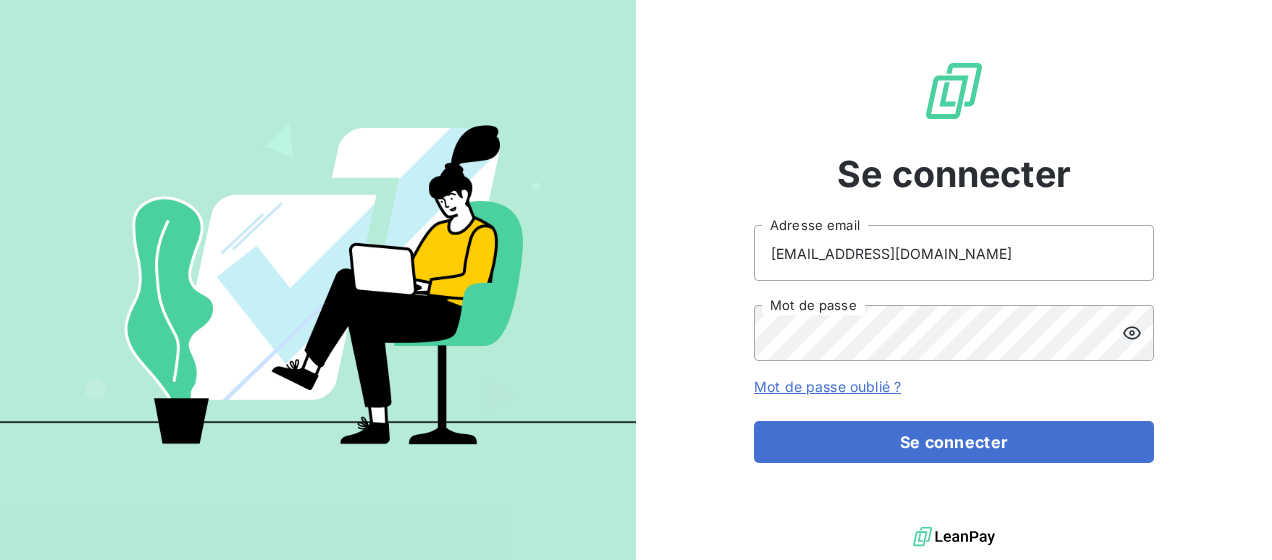 click on "Se connecter j.puybaraud@tss-vms.com Adresse email Mot de passe Mot de passe oublié ? Se connecter" at bounding box center (954, 261) 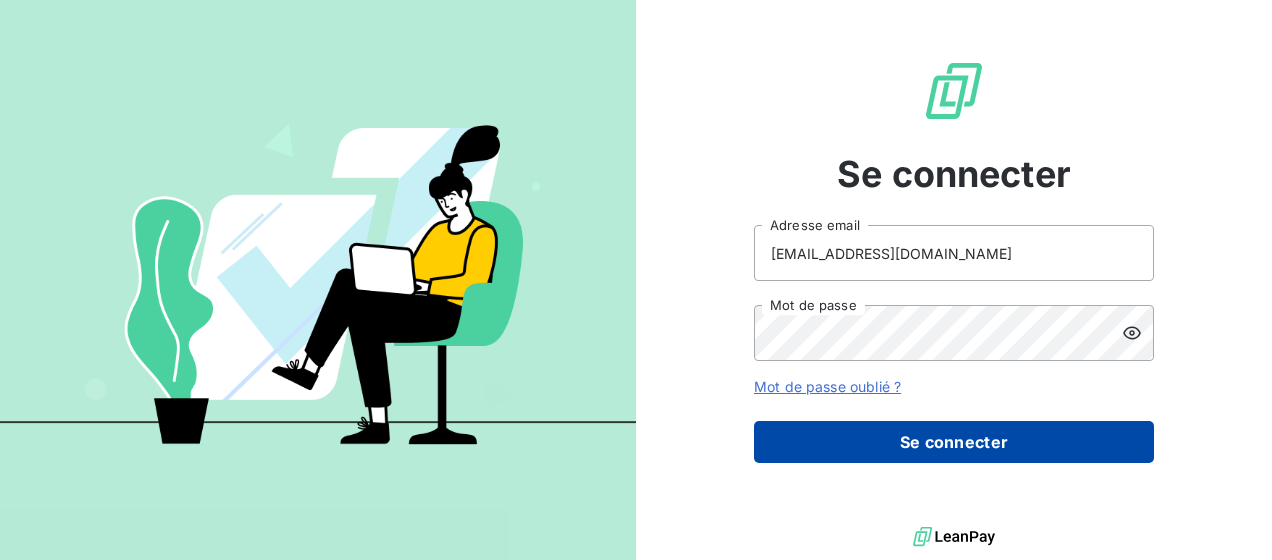 click on "Se connecter" at bounding box center (954, 442) 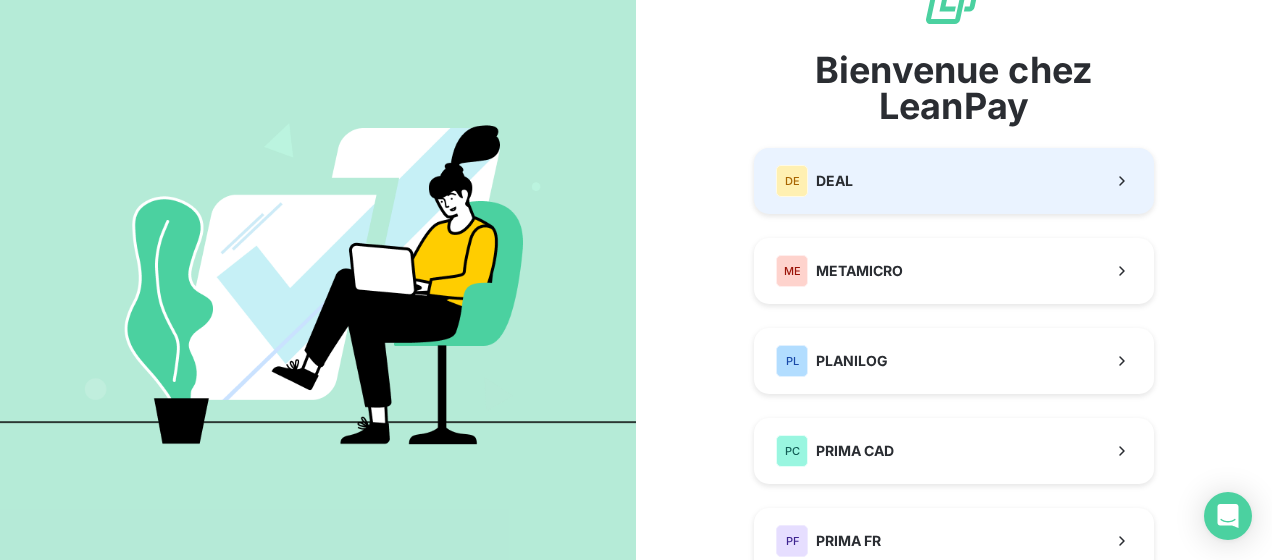 scroll, scrollTop: 100, scrollLeft: 0, axis: vertical 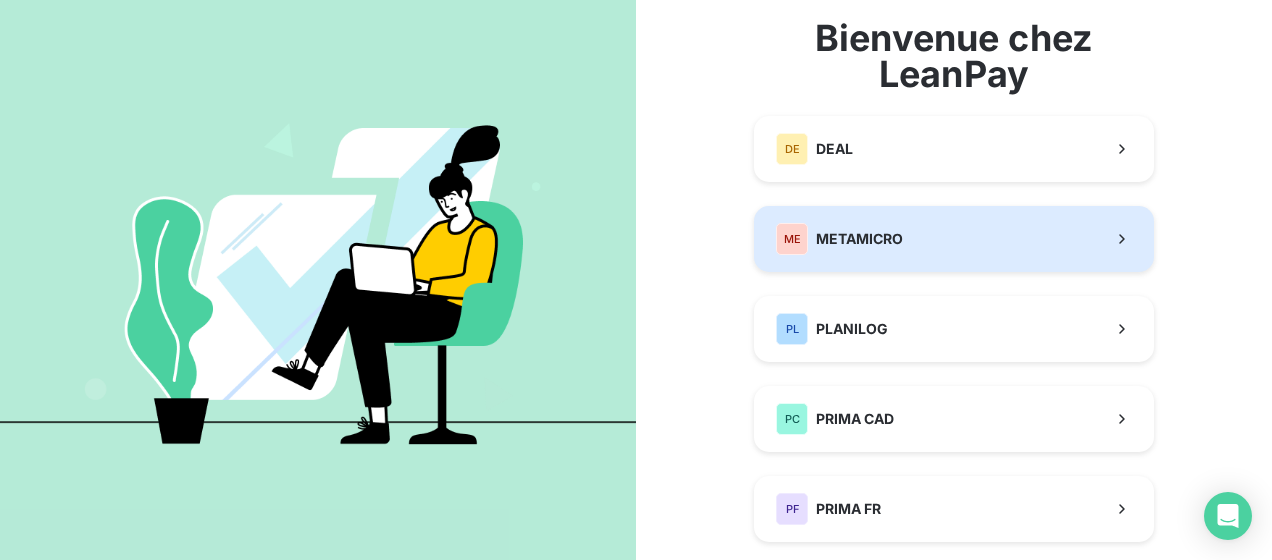 click on "ME METAMICRO" at bounding box center (954, 239) 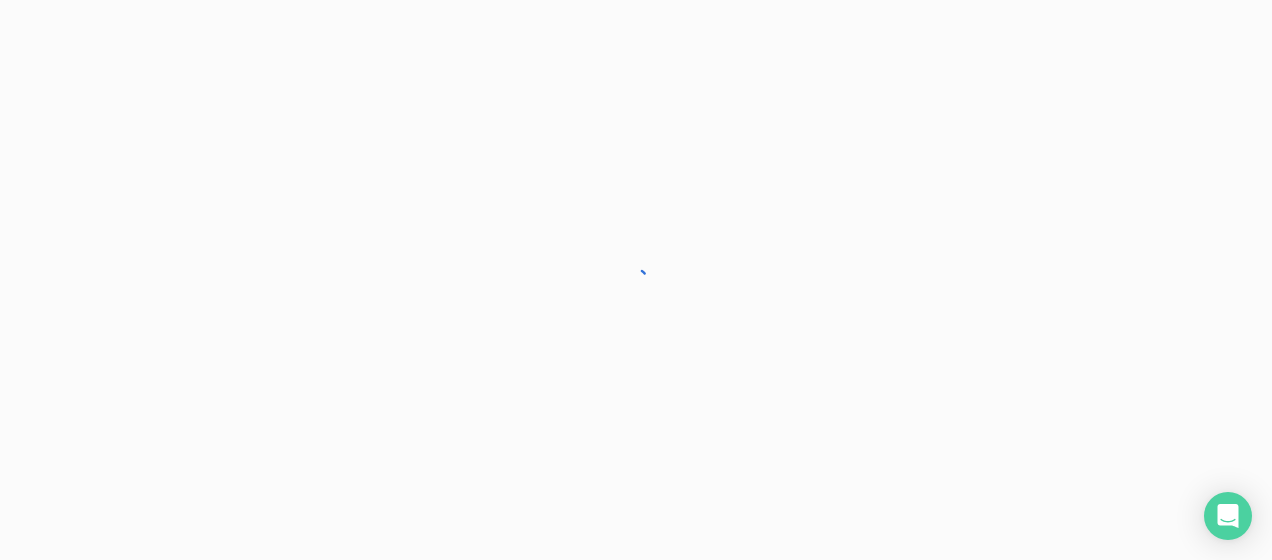 scroll, scrollTop: 0, scrollLeft: 0, axis: both 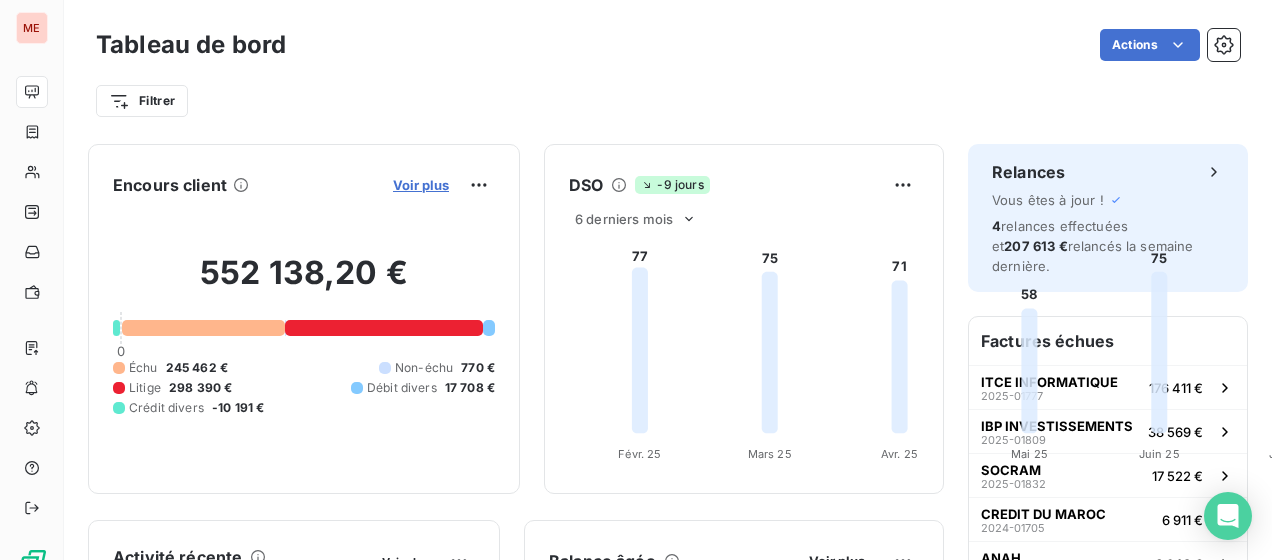 click on "Voir plus" at bounding box center [421, 185] 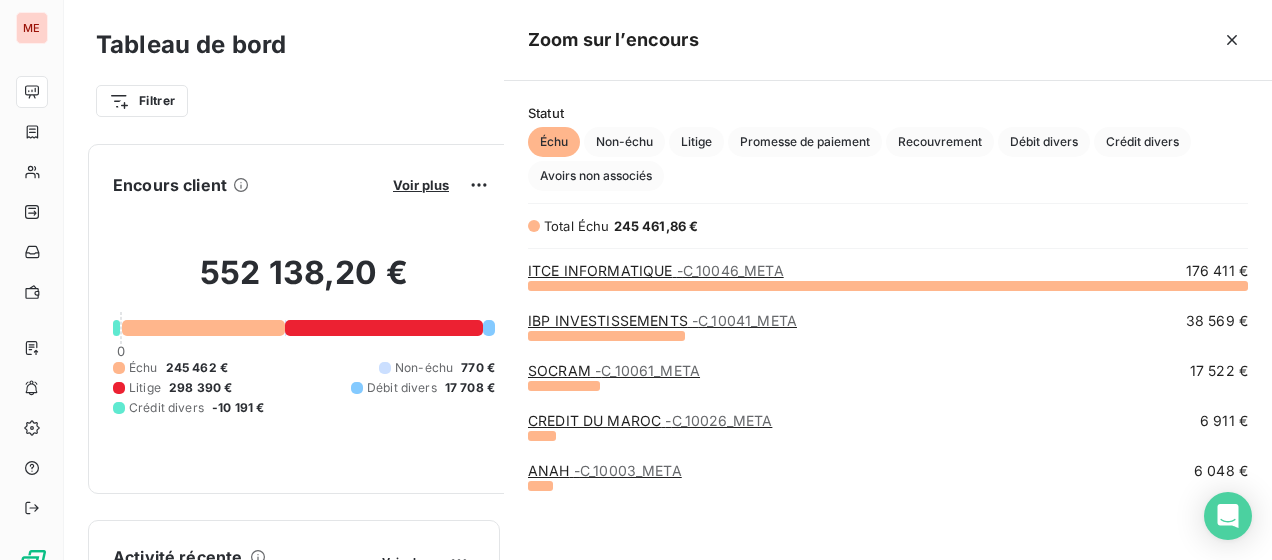 scroll, scrollTop: 16, scrollLeft: 16, axis: both 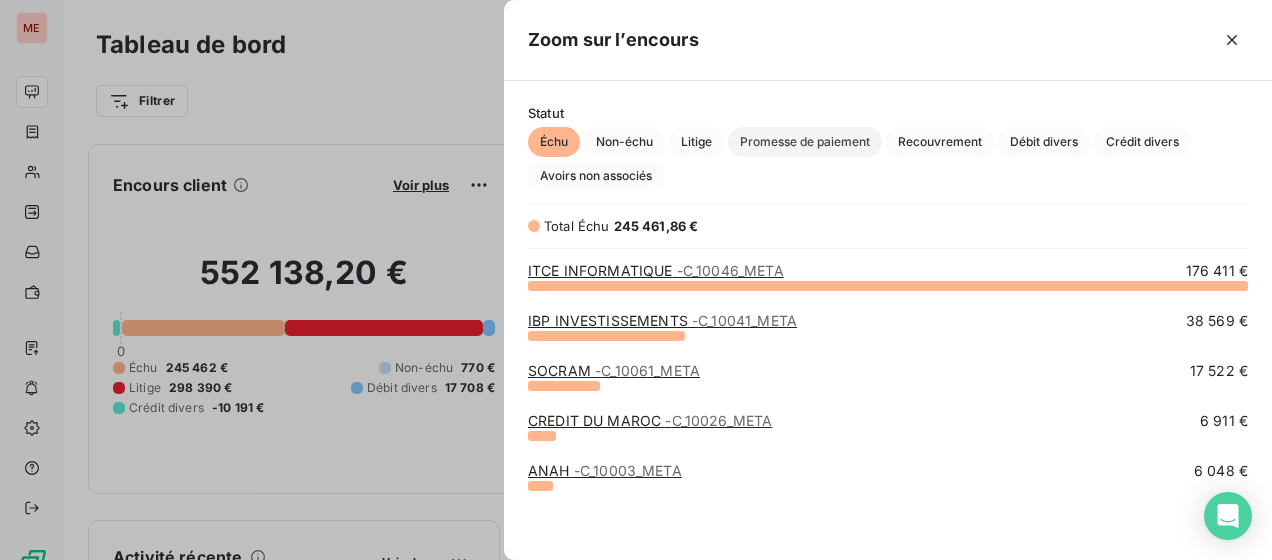 drag, startPoint x: 694, startPoint y: 147, endPoint x: 874, endPoint y: 145, distance: 180.01111 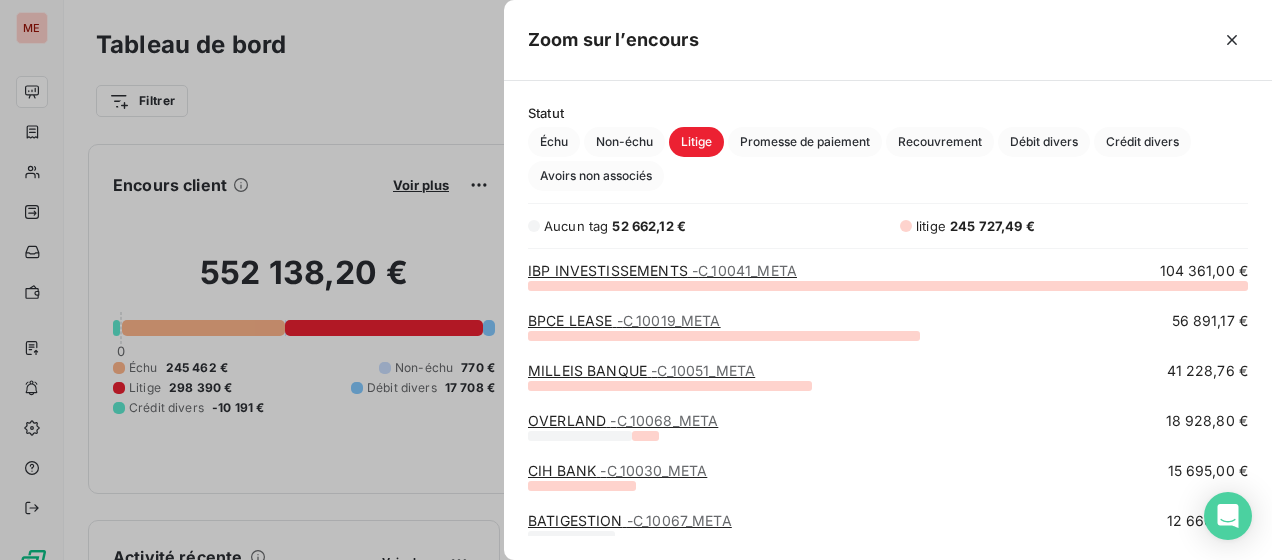 scroll, scrollTop: 16, scrollLeft: 16, axis: both 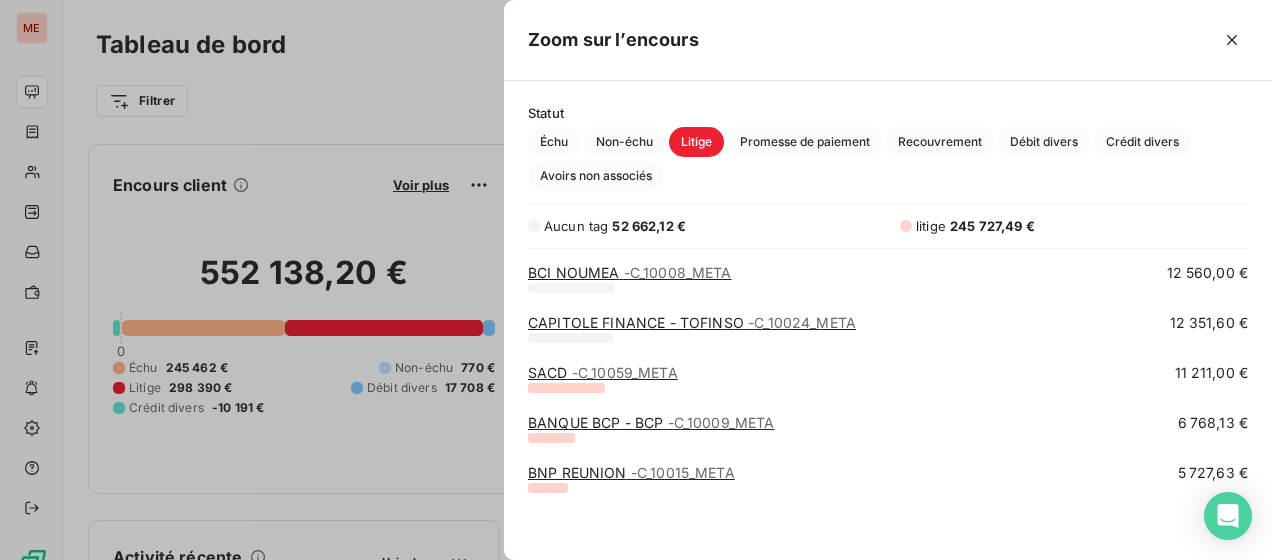 click at bounding box center [636, 280] 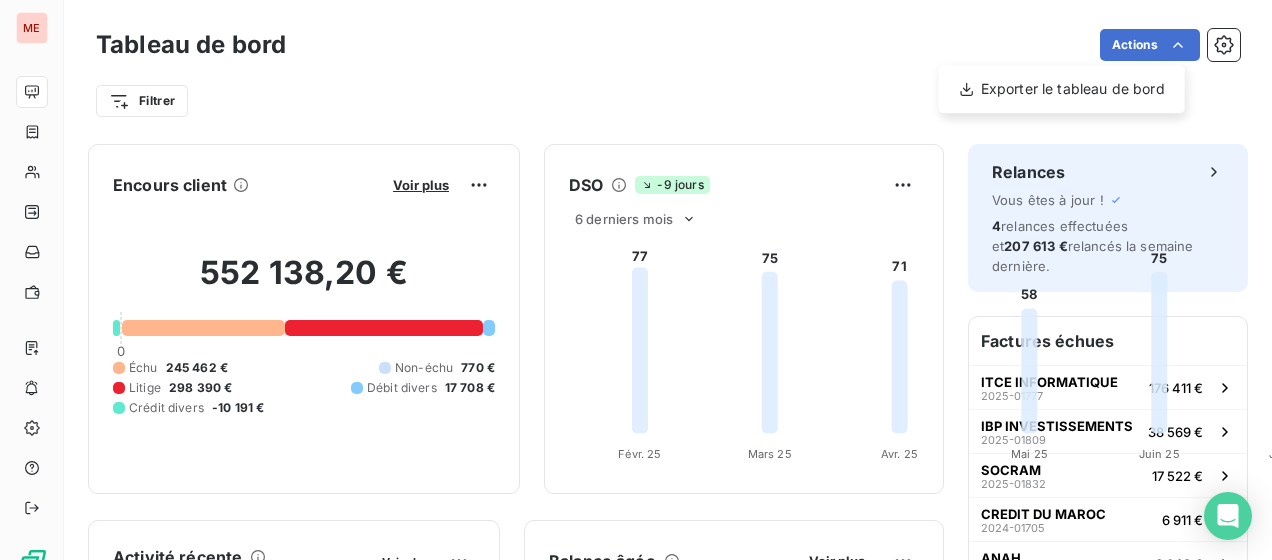 click on "ME Tableau de bord Actions Exporter le tableau de bord Filtrer Encours client   Voir plus 552 138,20 € 0 Échu 245 462 € Non-échu 770 €   Litige 298 390 € Débit divers 17 708 € Crédit divers -10 191 € DSO -9 jours 6 derniers mois 77 75 71 58 75 66 Févr. 25 Févr. 25 Mars 25 Mars 25 Avr. 25 Avr. 25 Mai 25 Mai 25 Juin 25 Juin 25 Juil. 25 Juil. 25 Activité récente Chiffre d'affaires mensuel Voir plus Balance âgée Voir plus Relances par montant Encaissements Prévisionnel basé sur le délai moyen de paiement des 3 derniers mois Relances Vous êtes à jour ! 4  relances effectuées et  207 613 €  relancés la semaine dernière. Factures échues ITCE INFORMATIQUE 2025-01777 176 411 € IBP INVESTISSEMENTS 2025-01809 38 569 € SOCRAM 2025-01832 17 522 € CREDIT DU MAROC 2024-01705 6 911 € ANAH 2025-01824 6 048 € Principaux débiteurs ITCE INFORMATIQUE 176 411 € IBP INVESTISSEMENTS 142 930 € BPCE LEASE 56 891 € MILLEIS BANQUE OVERLAND" at bounding box center (636, 280) 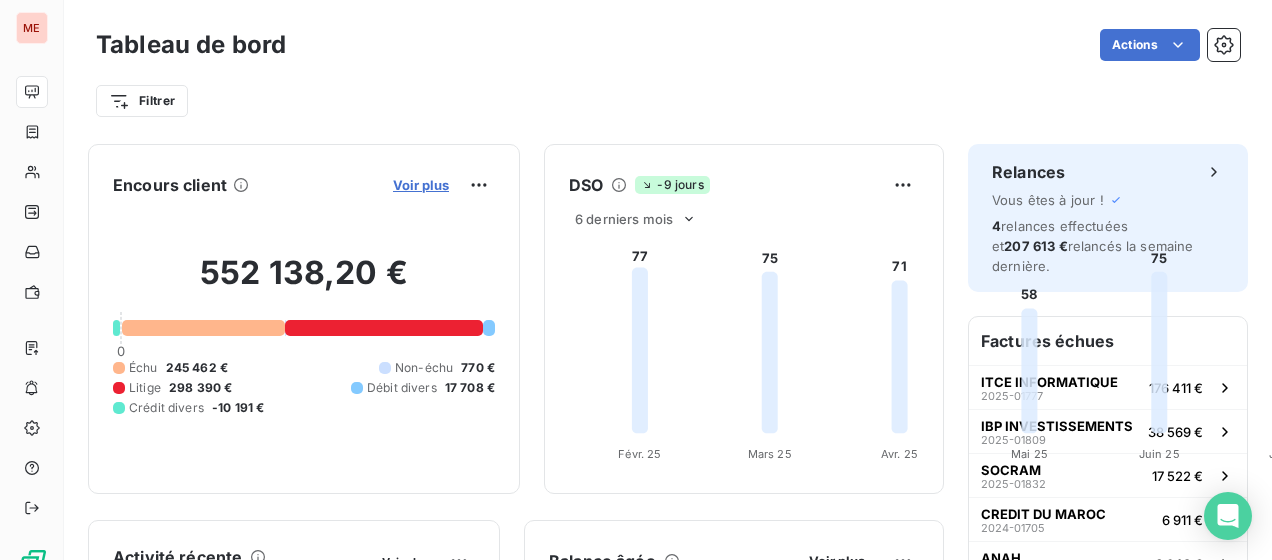 click on "Voir plus" at bounding box center [421, 185] 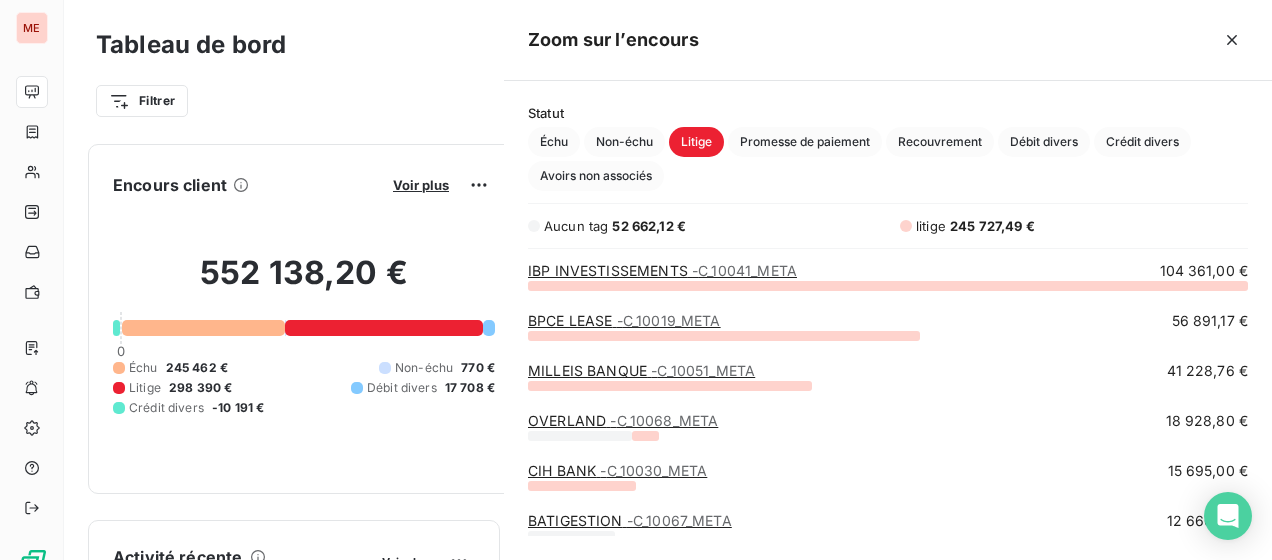 scroll, scrollTop: 16, scrollLeft: 16, axis: both 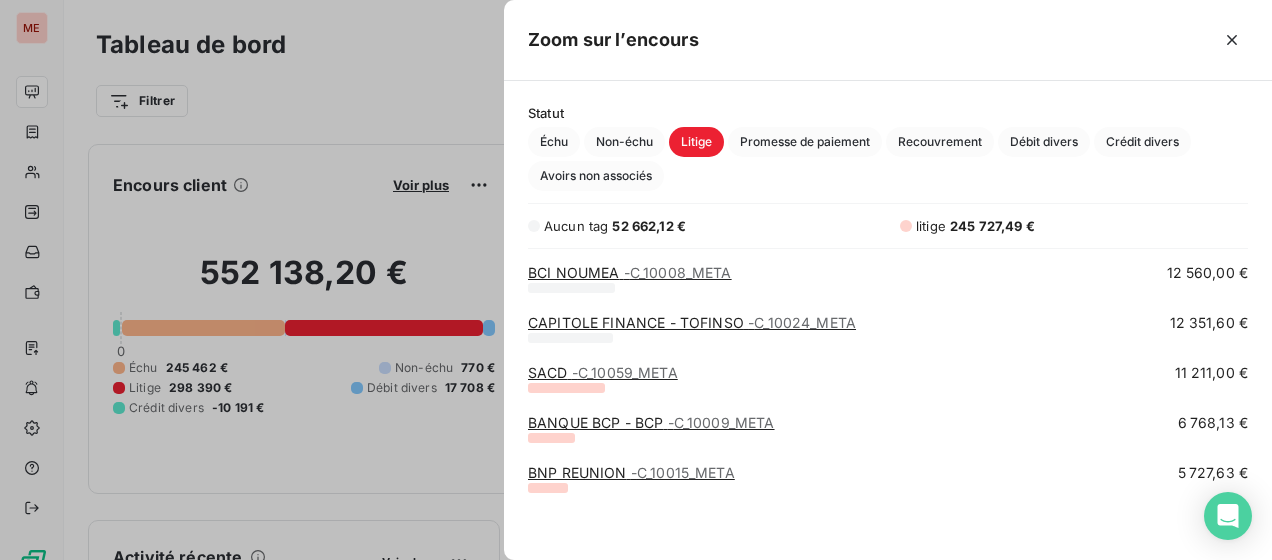 click at bounding box center (636, 280) 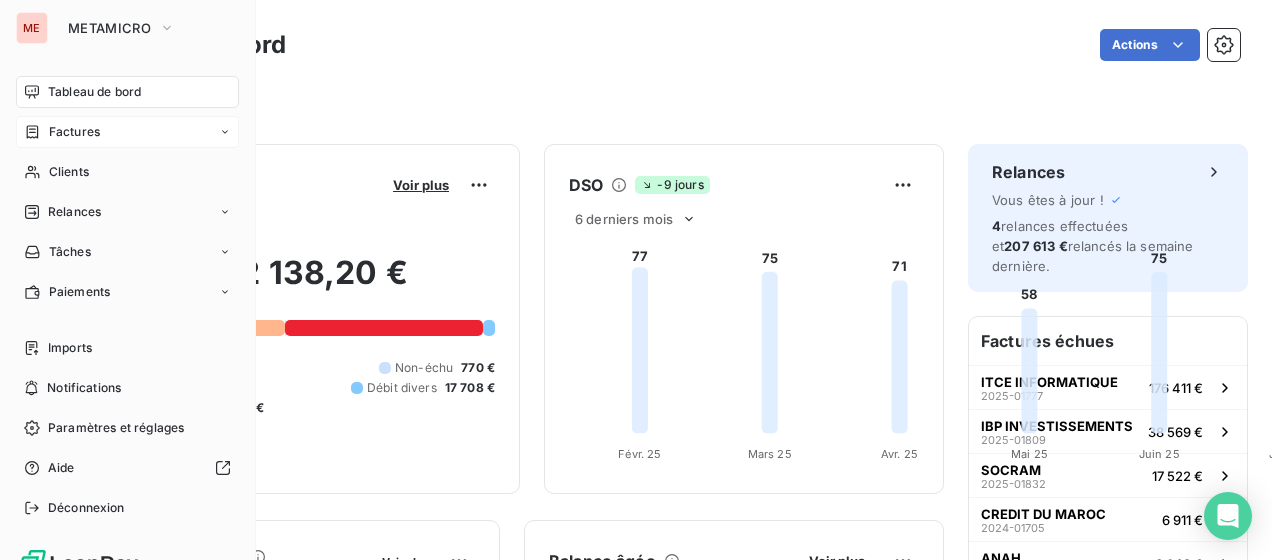 click on "Factures" at bounding box center (74, 132) 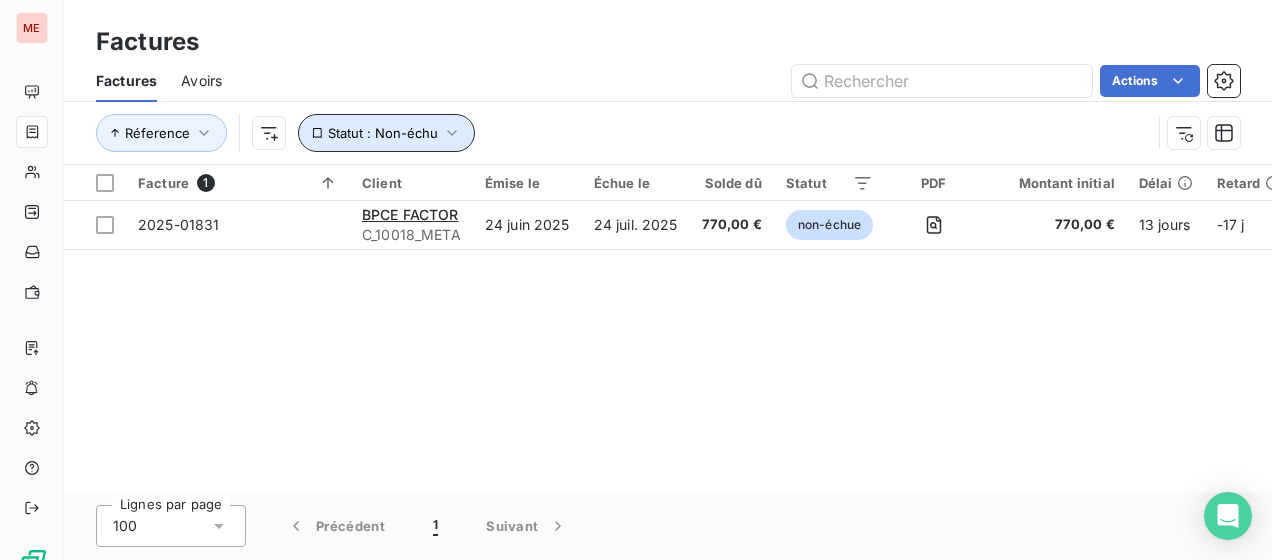 click 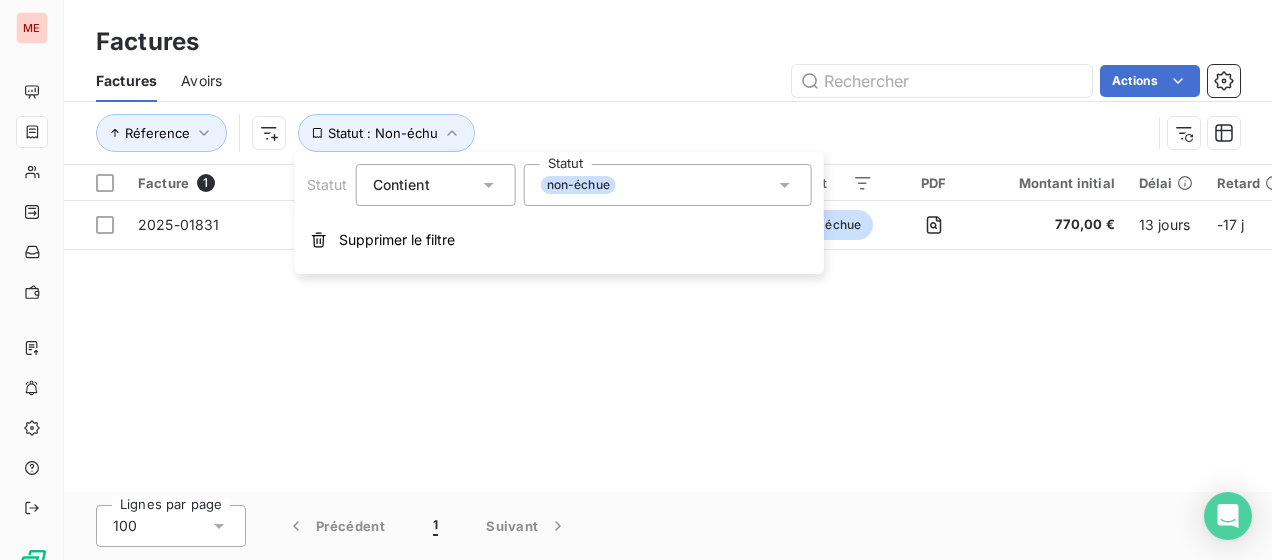 click on "non-échue" at bounding box center [668, 185] 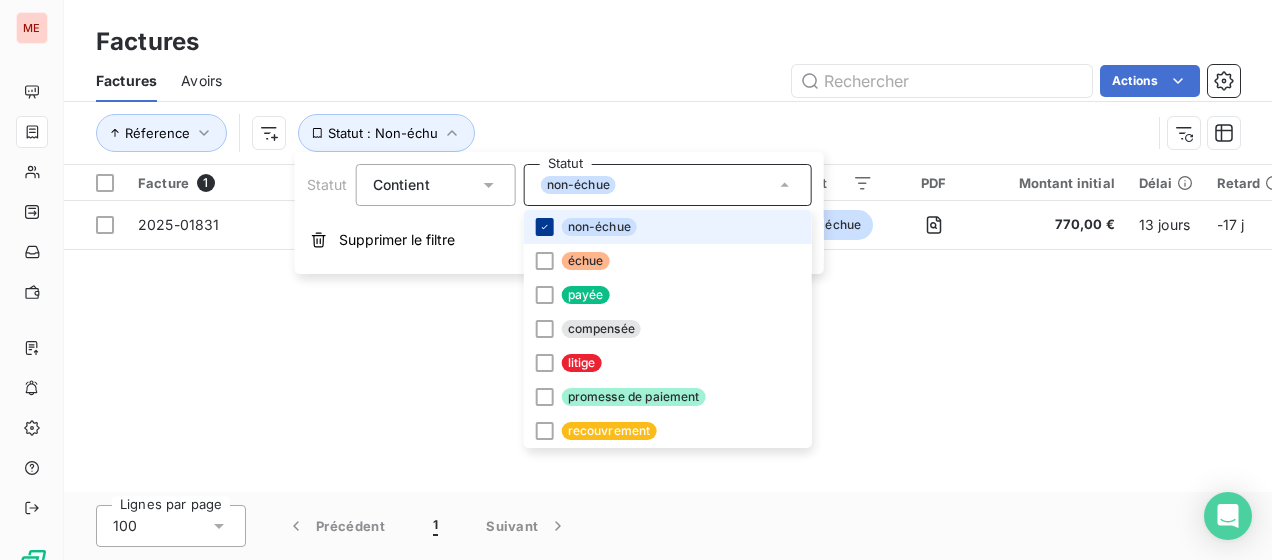 click 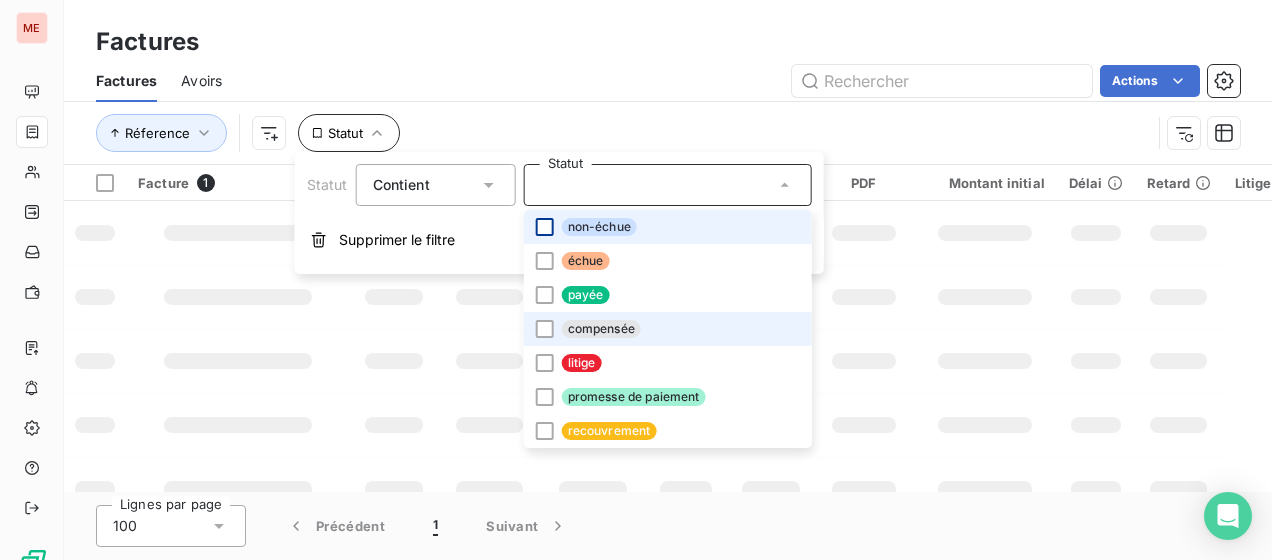 click at bounding box center (545, 363) 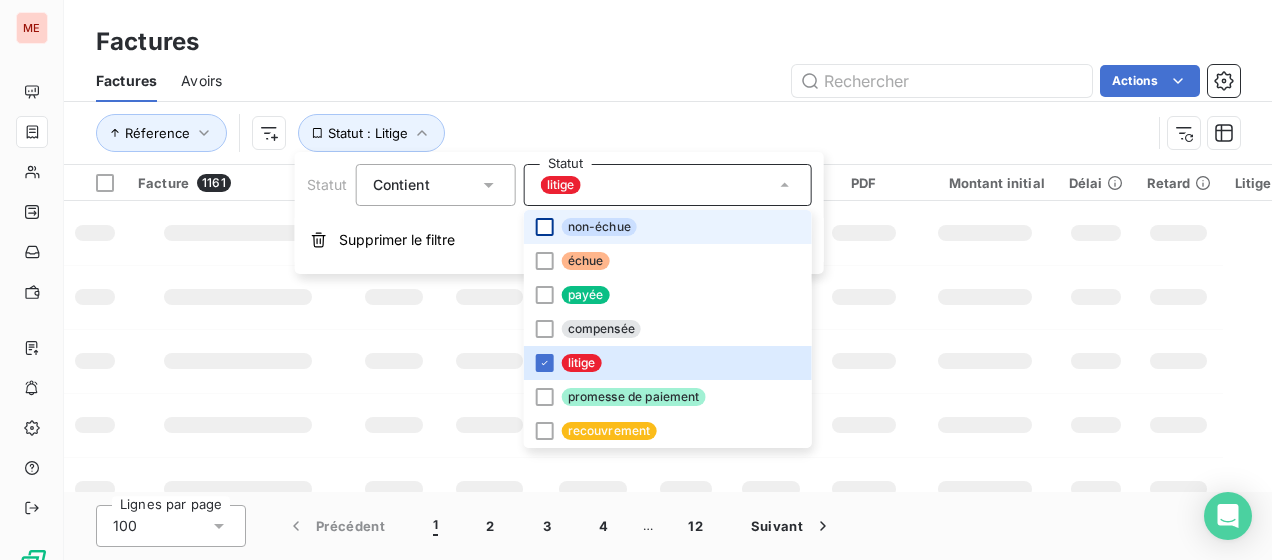 click on "Actions" at bounding box center (743, 81) 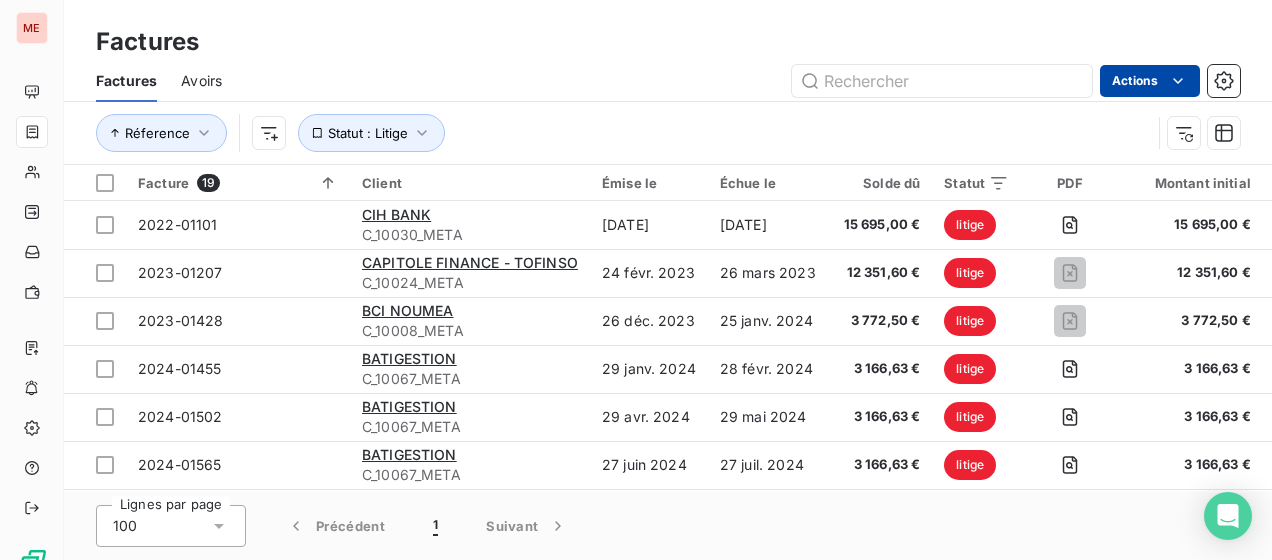 click on "ME Factures Factures Avoirs Actions Réference Statut  : Litige  Facture 19 Client Émise le Échue le Solde dû Statut PDF Montant initial Délai Retard   Litige 2022-01101 CIH BANK C_10030_META 27 sept. 2022 27 oct. 2022 15 695,00 € litige 15 695,00 € 1014 jours +984 j litige 2023-01207 CAPITOLE FINANCE - TOFINSO C_10024_META 24 févr. 2023 26 mars 2023 12 351,60 € litige 12 351,60 € 864 jours +834 j _ 2023-01428 BCI NOUMEA C_10008_META 26 déc. 2023 25 janv. 2024 3 772,50 € litige 3 772,50 € 559 jours +529 j _ 2024-01455 BATIGESTION C_10067_META 29 janv. 2024 28 févr. 2024 3 166,63 € litige 3 166,63 € 525 jours +495 j _ 2024-01502 BATIGESTION C_10067_META 29 avr. 2024 29 mai 2024 3 166,63 € litige 3 166,63 € 434 jours +404 j _ 2024-01565 BATIGESTION C_10067_META 27 juin 2024 27 juil. 2024 3 166,63 € litige 3 166,63 € 375 jours +345 j _ 2024-01612 OVERLAND C_10068_META 28 août 2024 27 sept. 2024 8 359,20 € litige 8 359,20 € 313 jours" at bounding box center [636, 280] 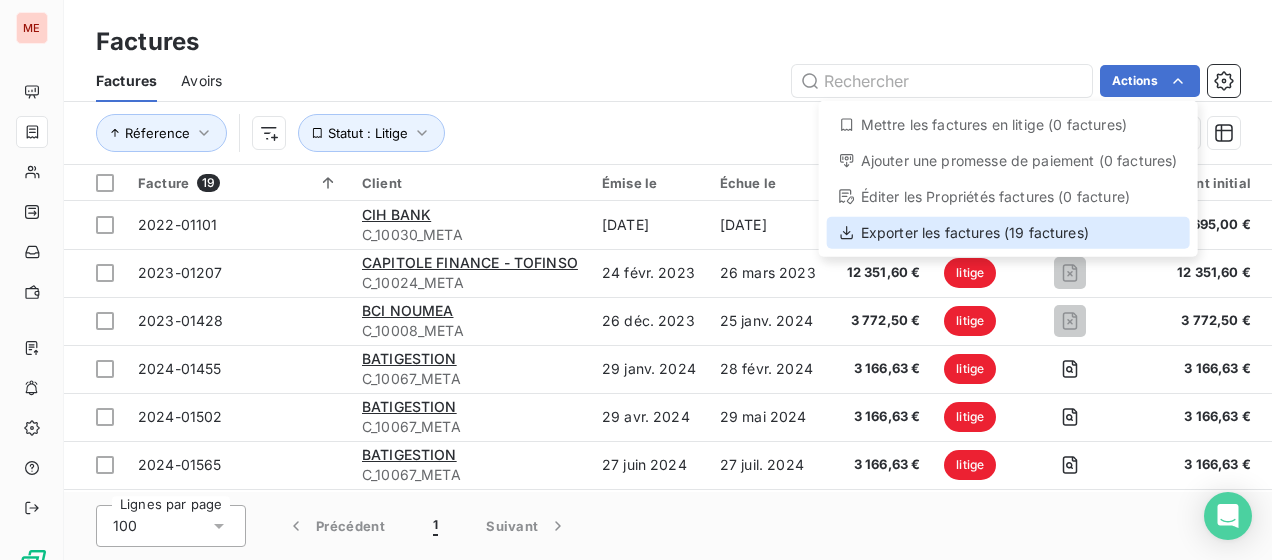 click on "Exporter les factures (19 factures)" at bounding box center (1008, 233) 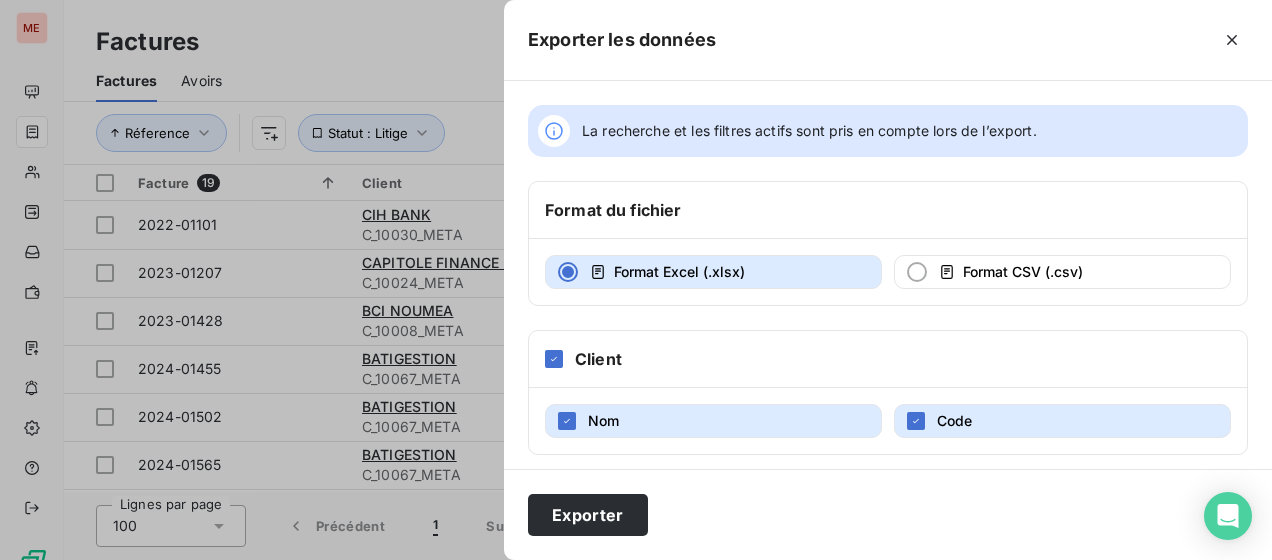 scroll, scrollTop: 482, scrollLeft: 0, axis: vertical 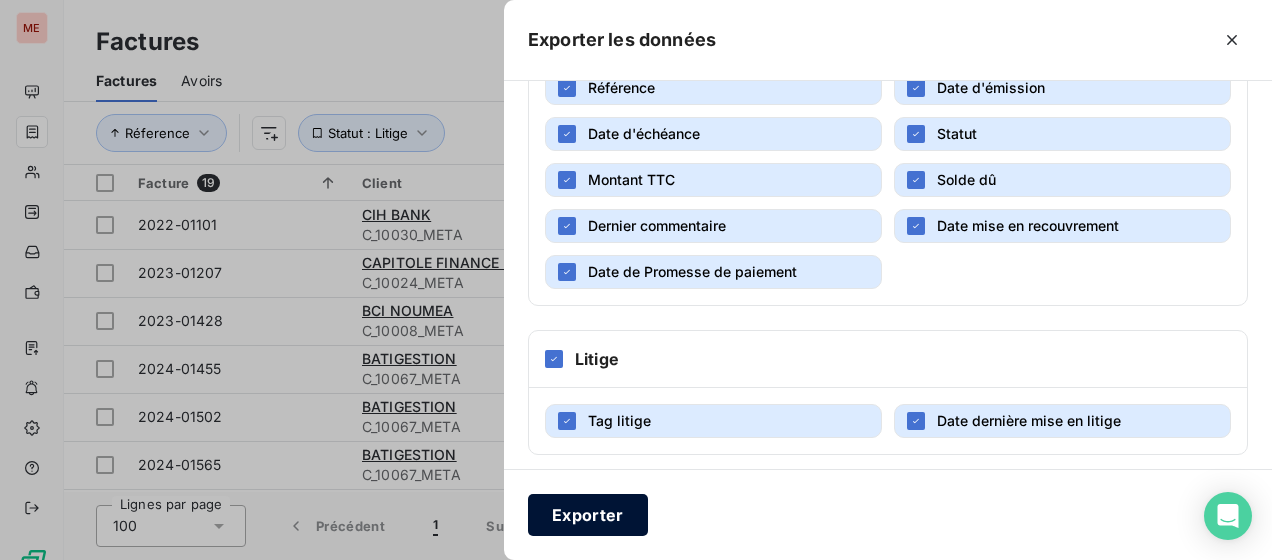 click on "Exporter" at bounding box center (588, 515) 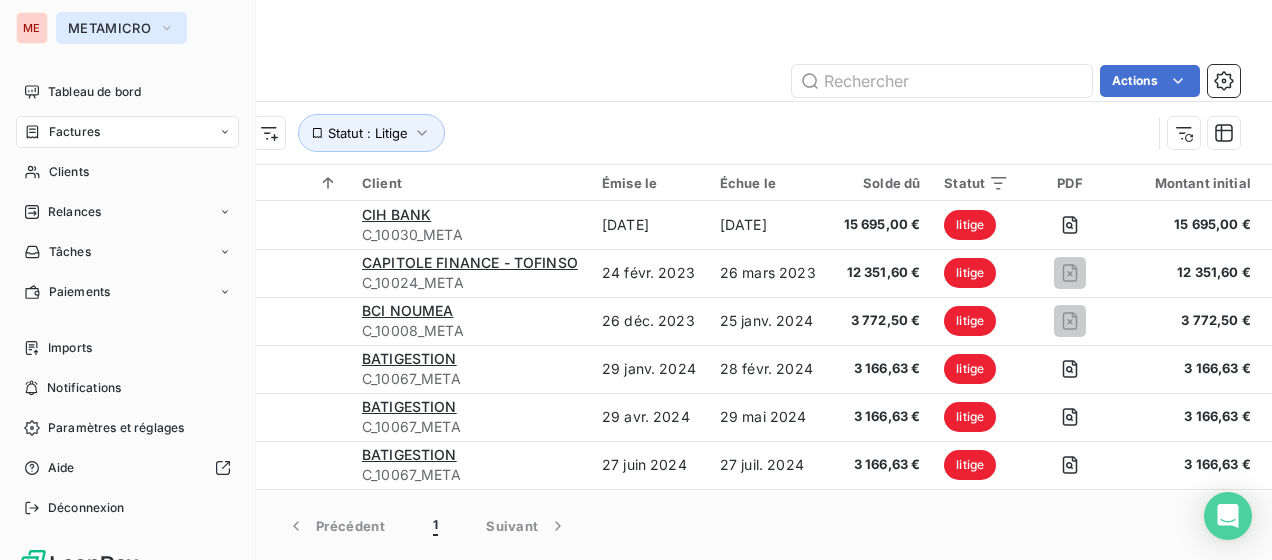 click on "METAMICRO" at bounding box center (121, 28) 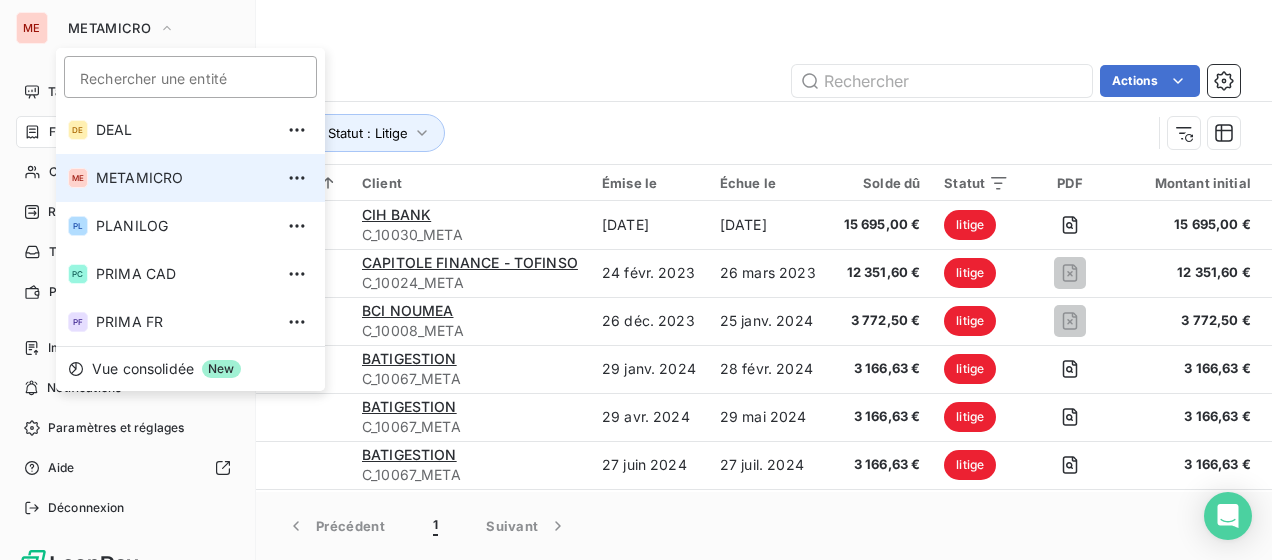 click on "Rechercher une entité" at bounding box center (190, 77) 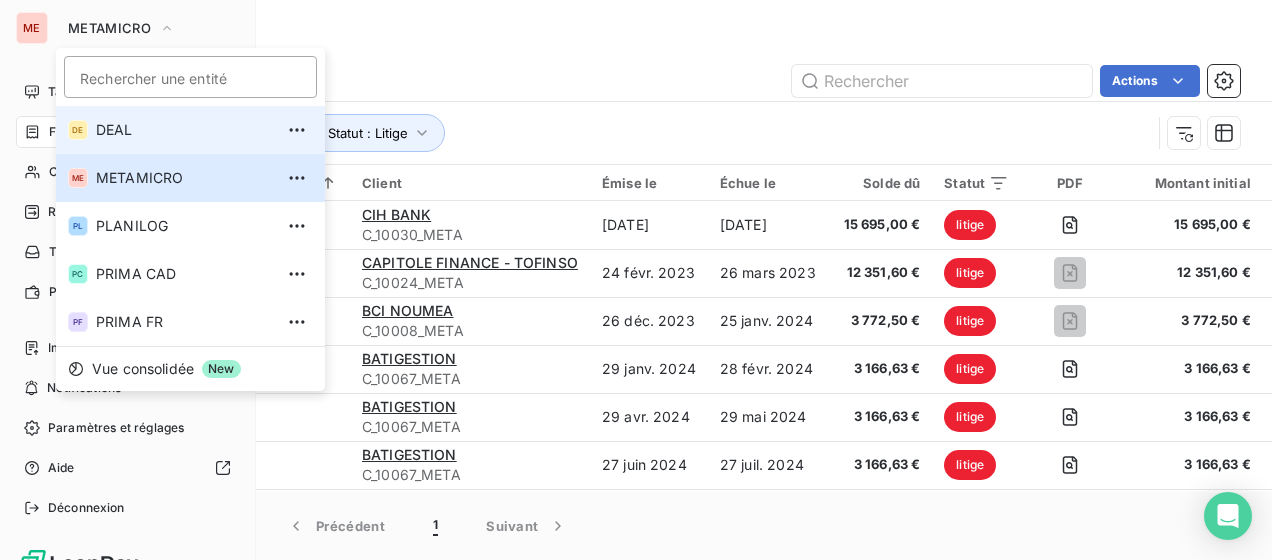 click on "DEAL" at bounding box center [184, 130] 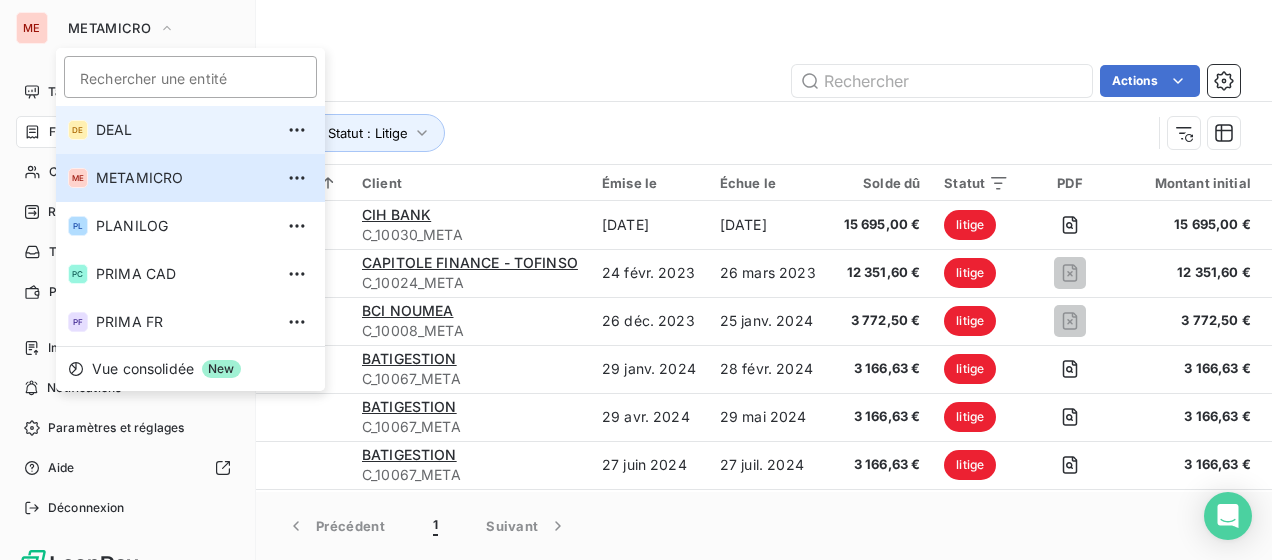 type on "D25029972" 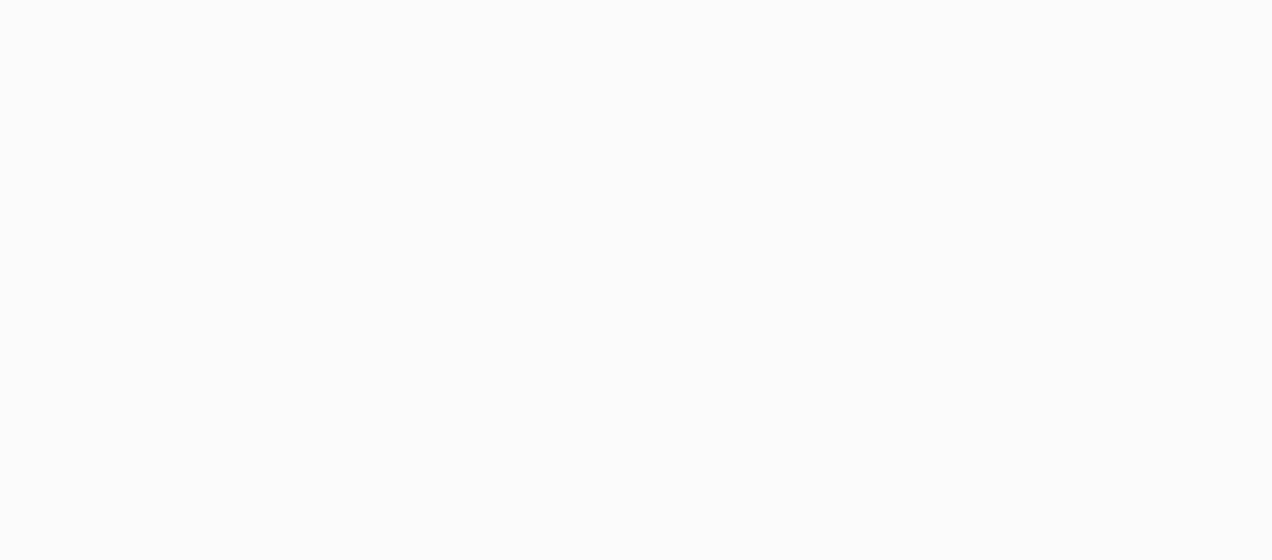 scroll, scrollTop: 0, scrollLeft: 0, axis: both 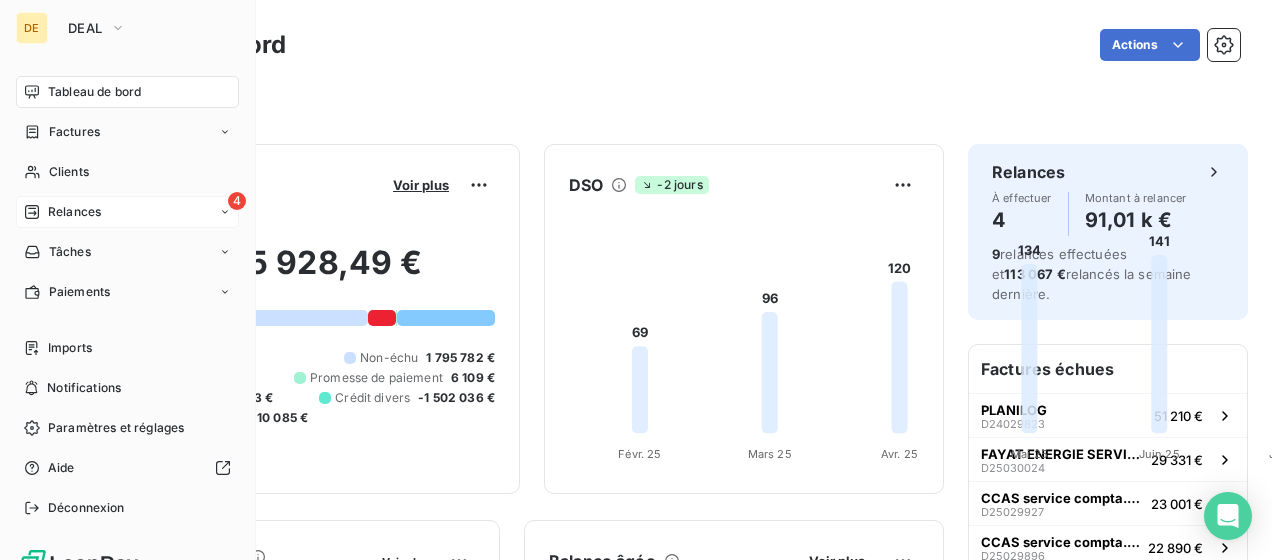 click on "Relances" at bounding box center (74, 212) 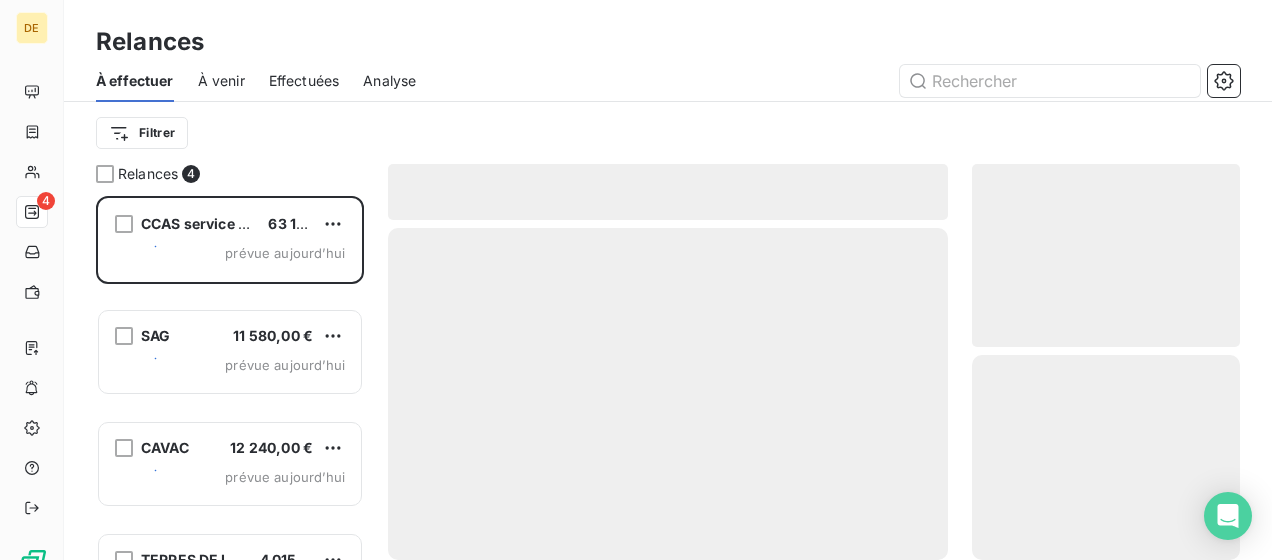 scroll, scrollTop: 16, scrollLeft: 16, axis: both 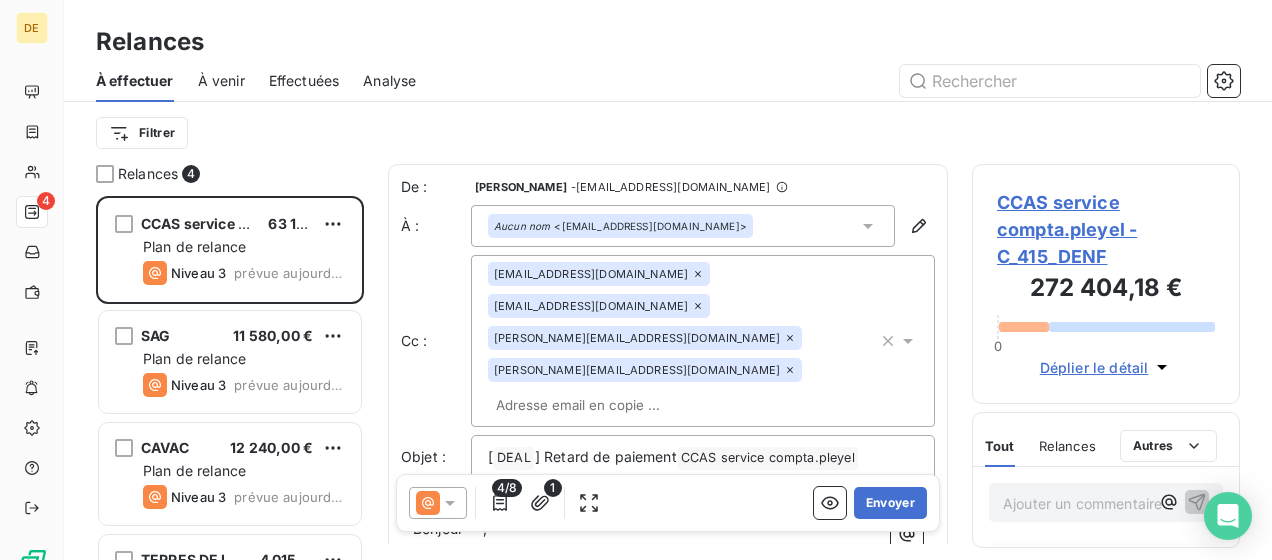 click at bounding box center (603, 405) 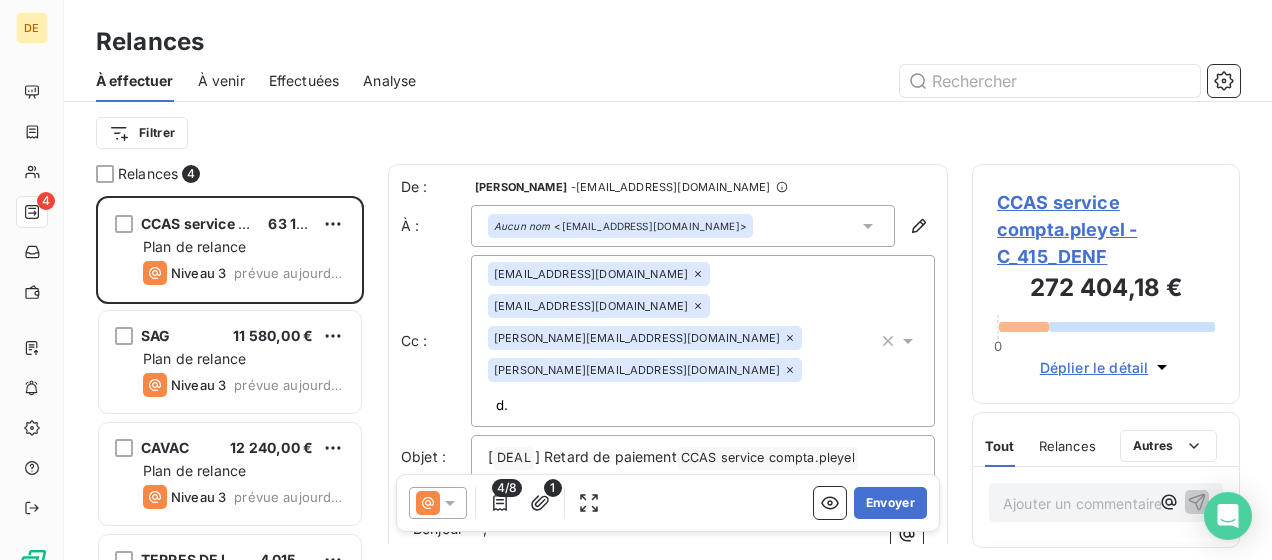 type on "d" 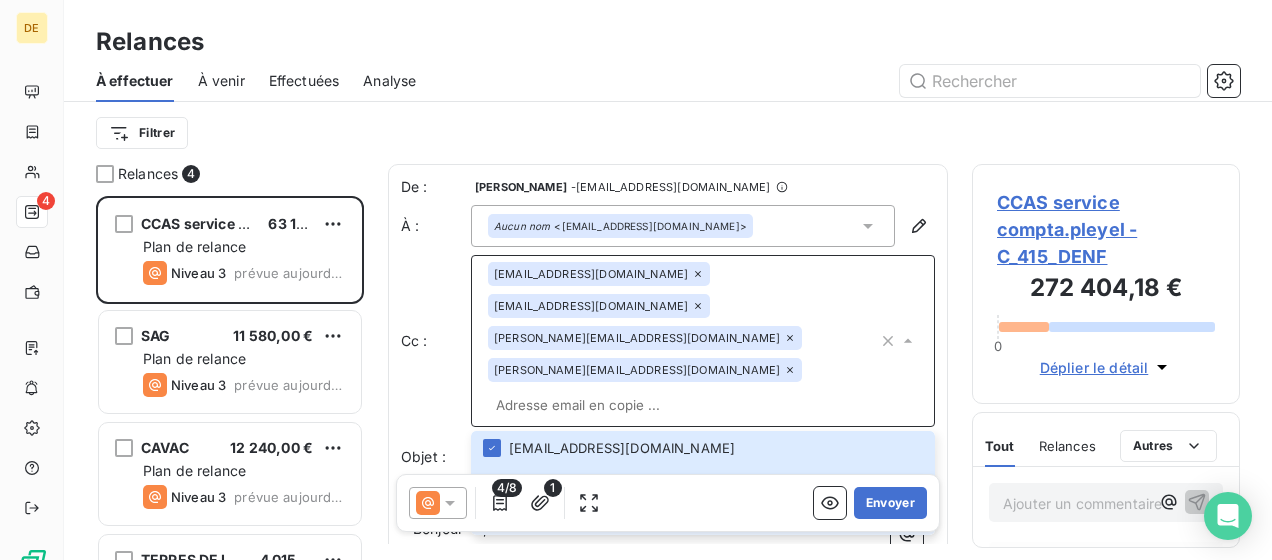 paste on "d.bauchet@deal.fr" 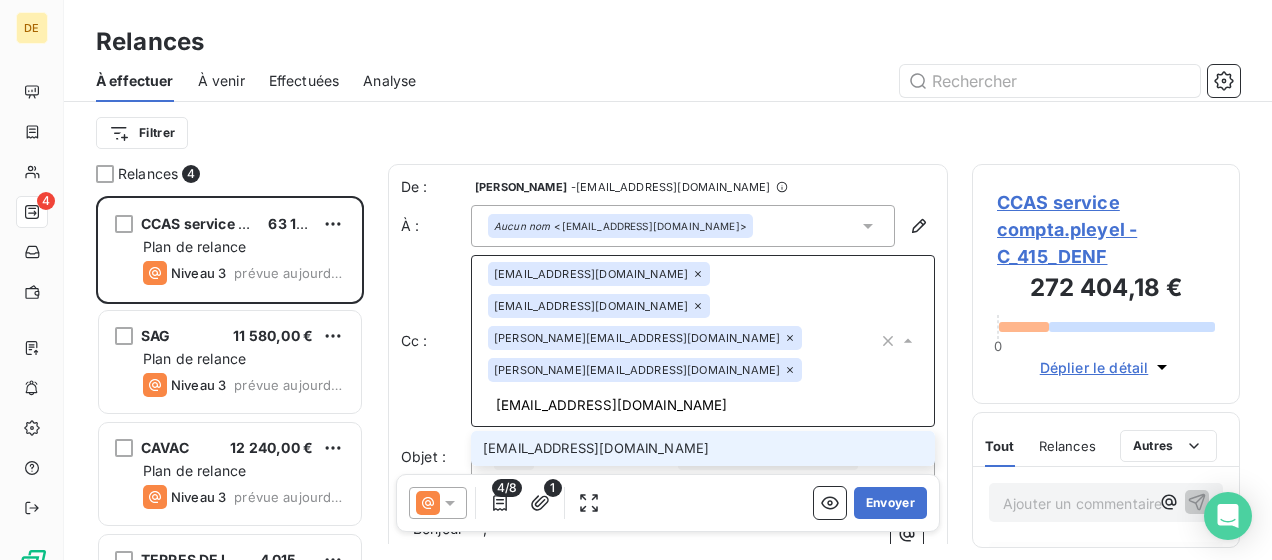 type on "d.bauchet@deal.fr" 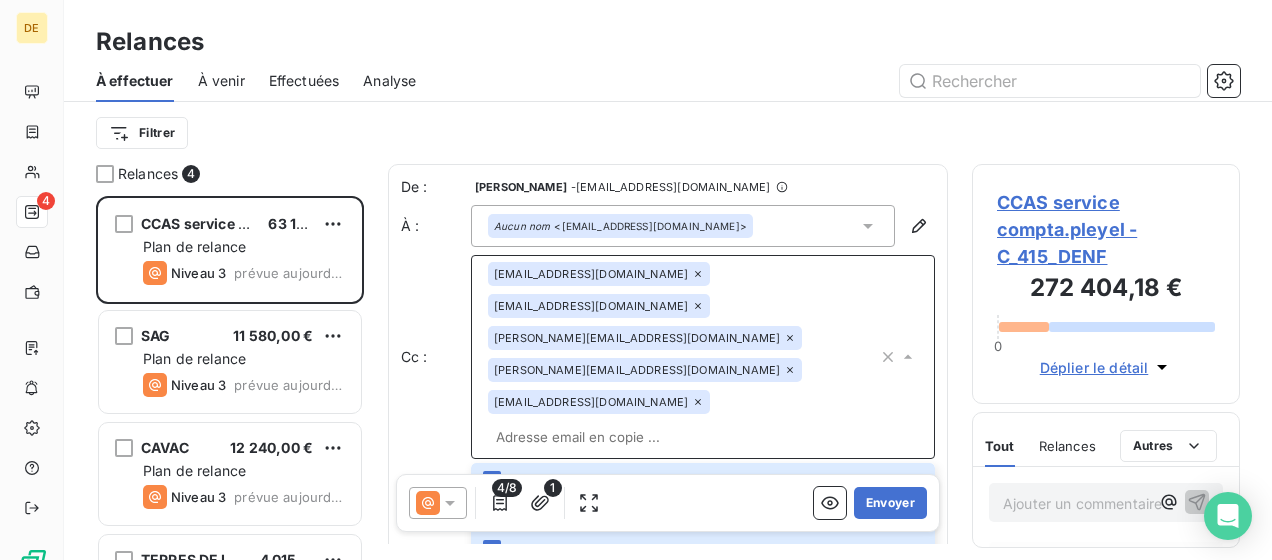 click on "Relances 4 CCAS service compta.pleyel 63 171,00 € Plan de relance Niveau 3 prévue aujourd’hui SAG 11 580,00 € Plan de relance Niveau 3 prévue aujourd’hui CAVAC 12 240,00 € Plan de relance Niveau 3 prévue aujourd’hui TERRES DE L'OUEST 4 015,00 € Plan de relance Niveau 3 prévue aujourd’hui De : Juliette Puybaraud -  rappels@leanpay.io À : Aucun nom   <comptabilite.ccas@asmeg.org> Cc : j.puybaraud@deal.fr fahem-externe.chabane@asmeg.org carole.begatin@asmeg.org brendan-externe.lavolee@asmeg.org d.bauchet@deal.fr fahem-externe.chabane@asmeg.org carole.begatin@asmeg.org brendan-externe.lavolee@asmeg.org Objet : [ DEAL ﻿ ] Retard de paiement  CCAS service compta.pleyel ﻿ ﻿ Bonjour  ﻿   ﻿ , ﻿ Malgré nos précédents rappels, nous constatons que la(les) facture(s) mentionnée(s) c-dessous n'est/sont toujours pas réglée(s). Aucun litige ne nous ayant été signalé sur les prestations correspondantes, nous vous remercions d'effectuer votre règlement sans délai. ﻿ ﻿" at bounding box center (668, 362) 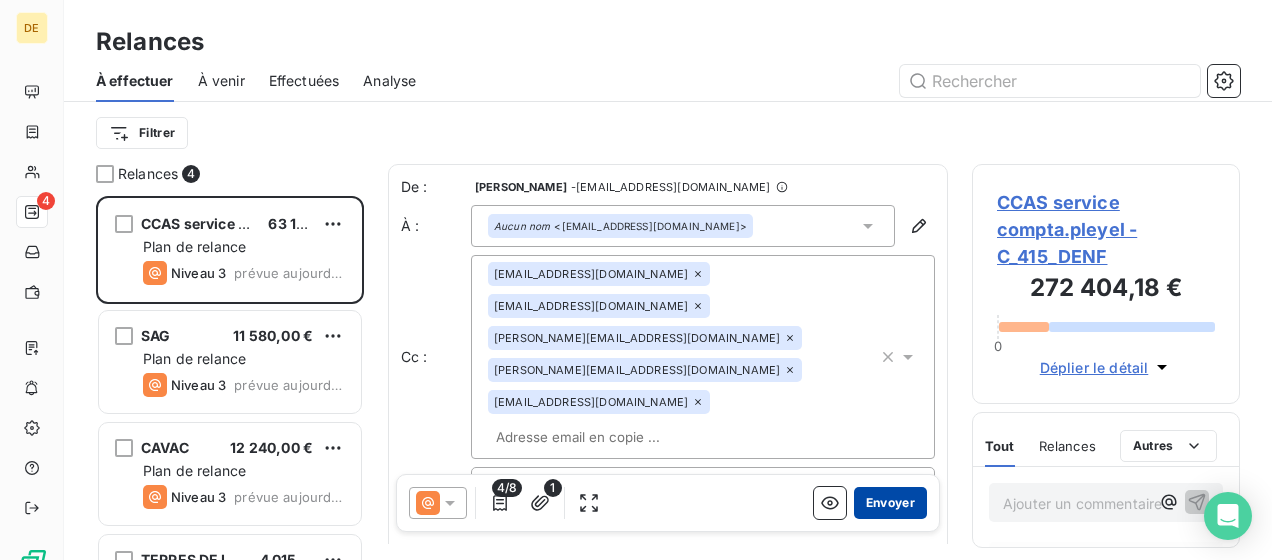 click on "Envoyer" at bounding box center (890, 503) 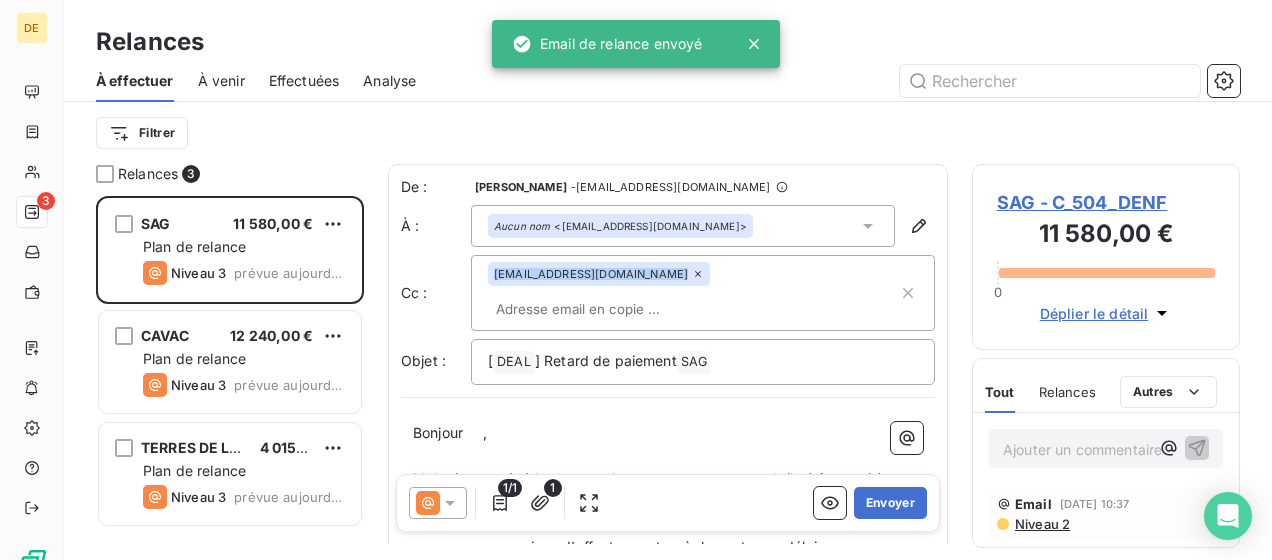 click at bounding box center (603, 309) 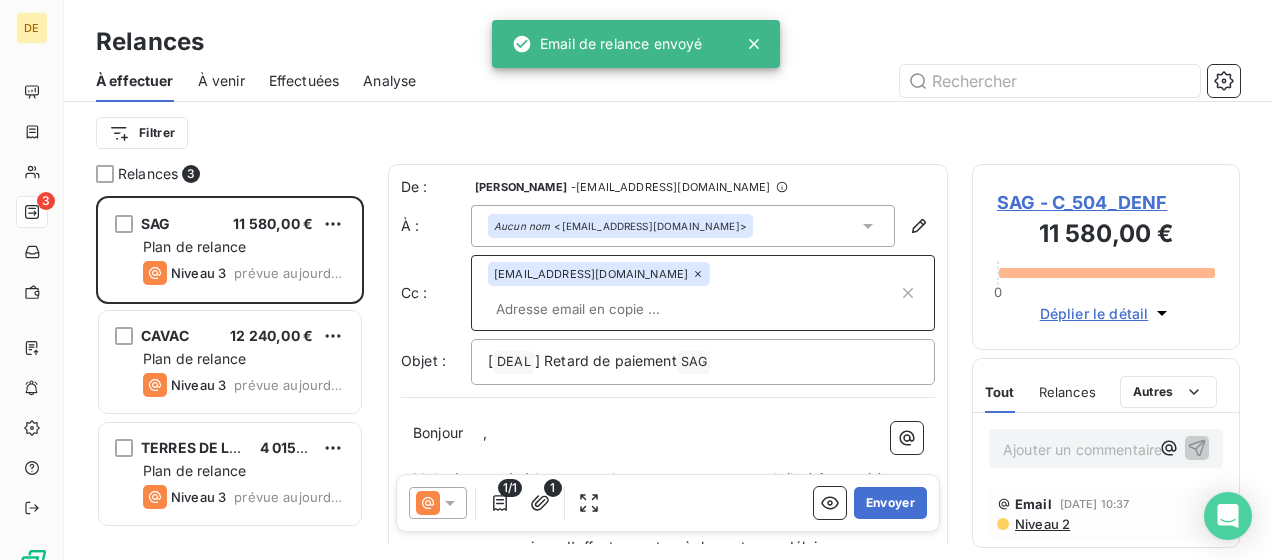 paste on "a.smirani@deal.fr" 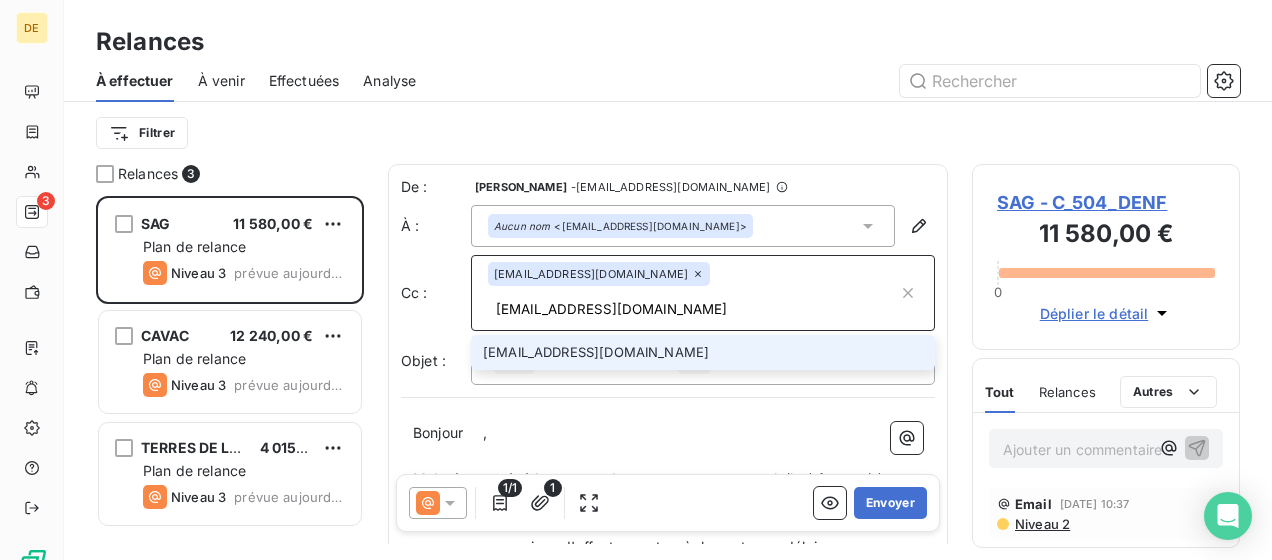 type on "a.smirani@deal.fr" 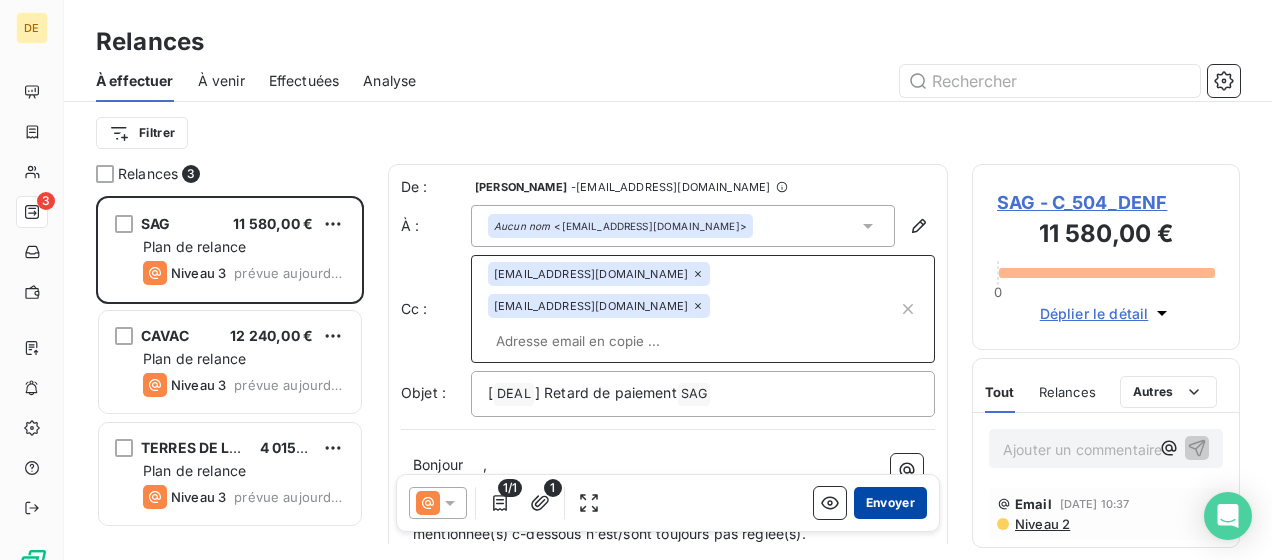 click on "Envoyer" at bounding box center (890, 503) 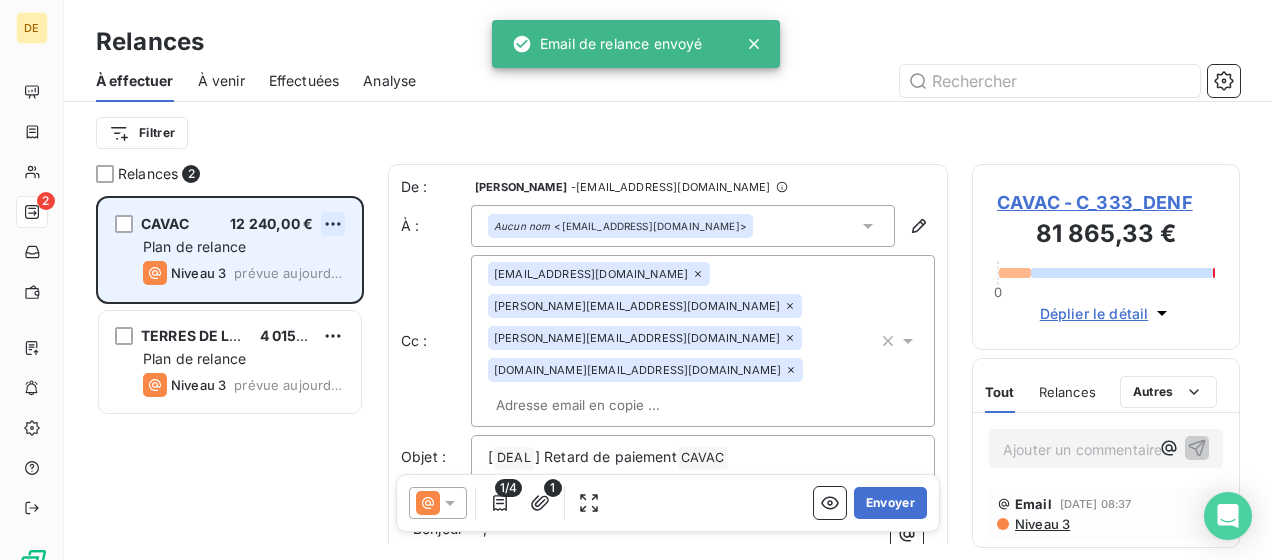 click on "DE 2 Relances À effectuer À venir Effectuées Analyse Filtrer Relances 2 CAVAC 12 240,00 € Plan de relance Niveau 3 prévue aujourd’hui TERRES DE L'OUEST 4 015,00 € Plan de relance Niveau 3 prévue aujourd’hui De : Juliette Puybaraud -  rappels@leanpay.io À : Aucun nom   <compta@cavac.fr> Cc : j.puybaraud@deal.fr f.merlet-bonnan@deal.fr f.sebillet@cavac.fr f.cam@cavac.fr Objet : [ DEAL ﻿ ] Retard de paiement  CAVAC ﻿ ﻿ Bonjour  ﻿   ﻿ , ﻿ Malgré nos précédents rappels, nous constatons que la(les) facture(s) mentionnée(s) c-dessous n'est/sont toujours pas réglée(s). Aucun litige ne nous ayant été signalé sur les prestations correspondantes, nous vous remercions d'effectuer votre règlement sans délai. ﻿ ﻿ Total TTC à régler :   12 240,00 € Factures échues Retard Solde TTC D25029978 37 jours   12 240,00 € Voir   la facture ﻿ ﻿ Si vous avez procédé entre temps au règlement, veuillez nous communiquer le montant et la date de celui-ci. ﻿" at bounding box center (636, 280) 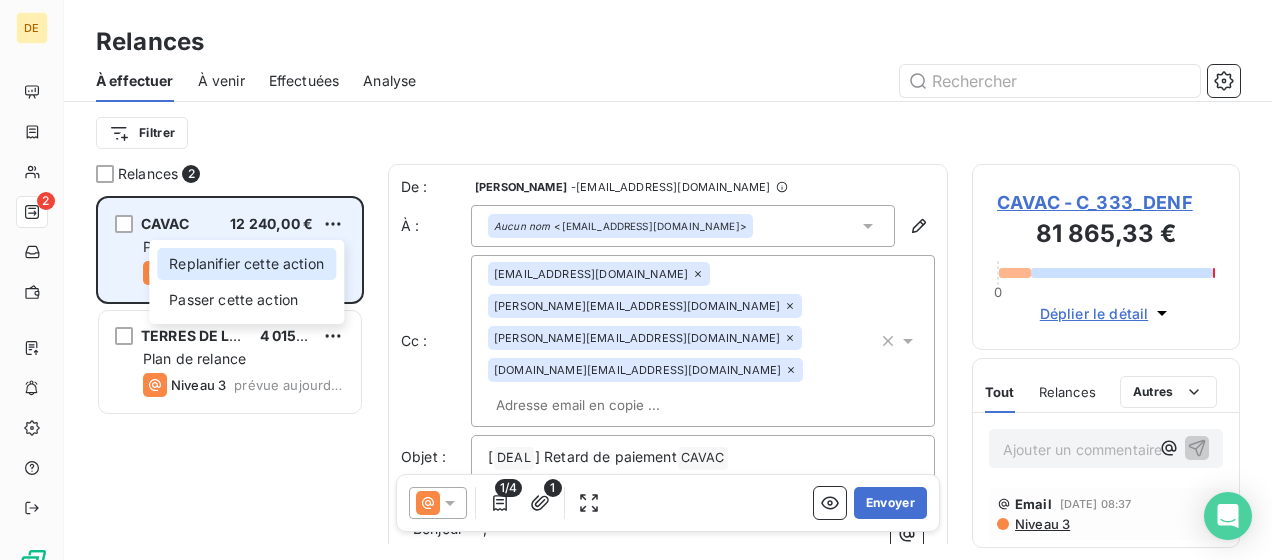 click on "Replanifier cette action" at bounding box center (246, 264) 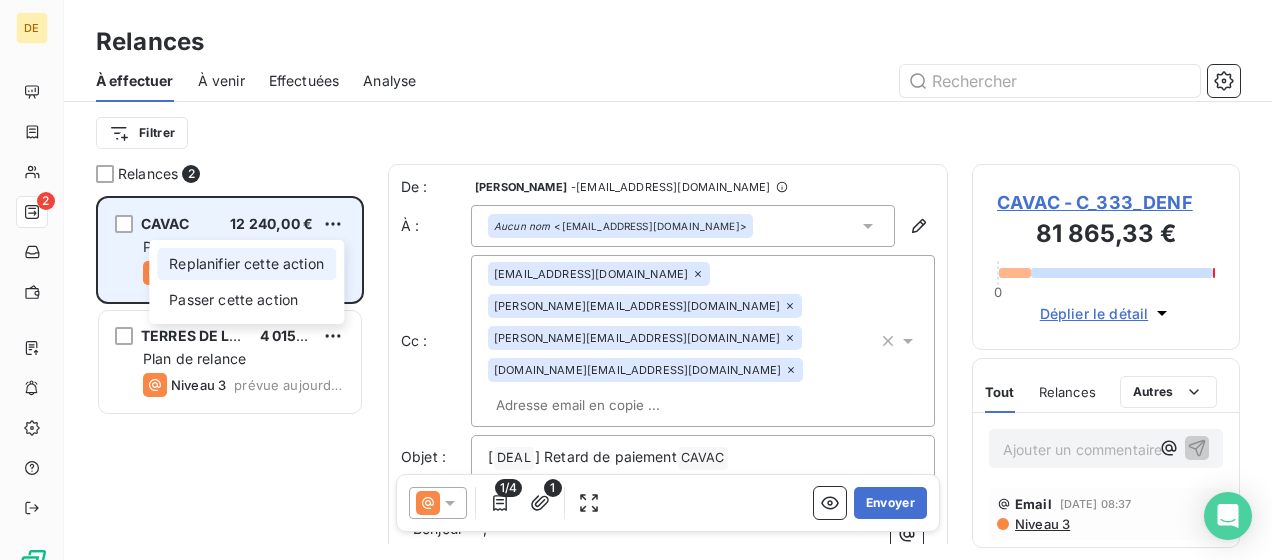 select on "6" 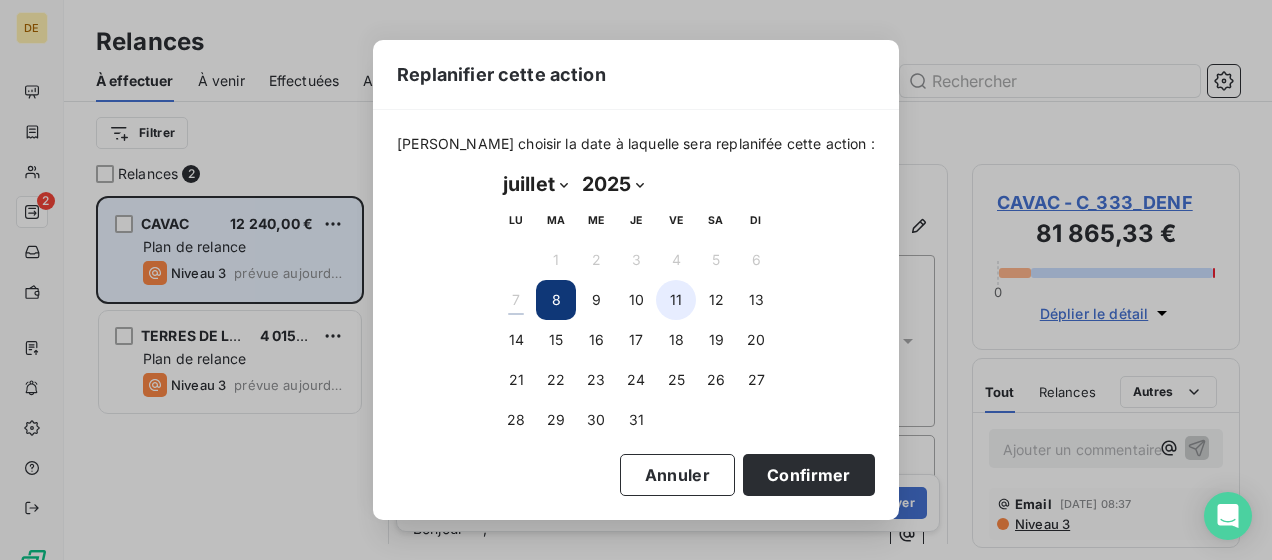 click on "11" at bounding box center [676, 300] 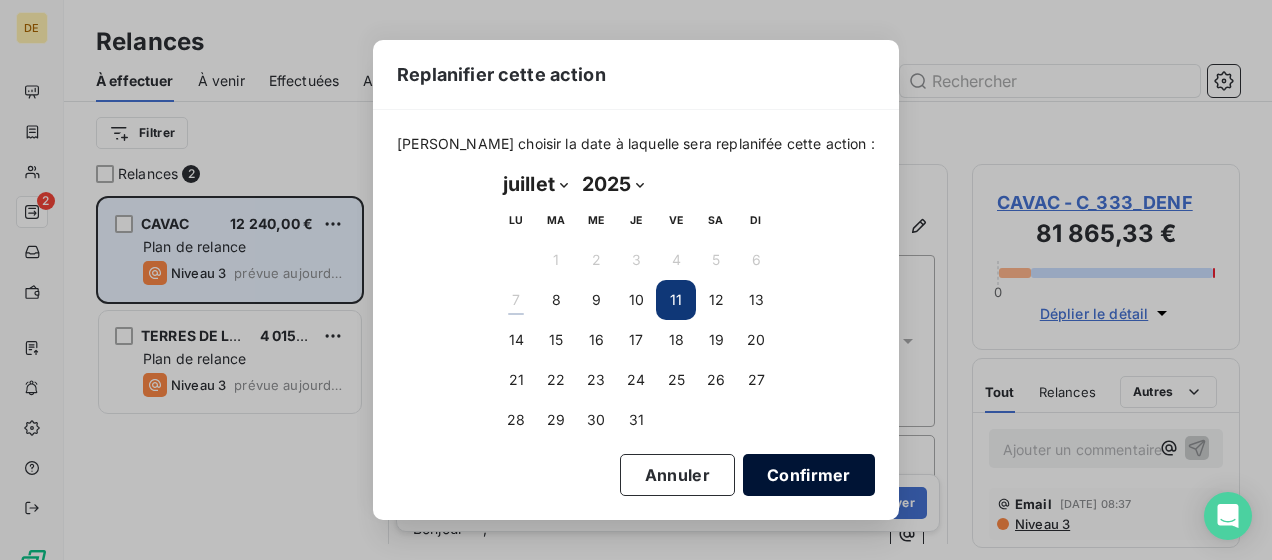 click on "Confirmer" at bounding box center (809, 475) 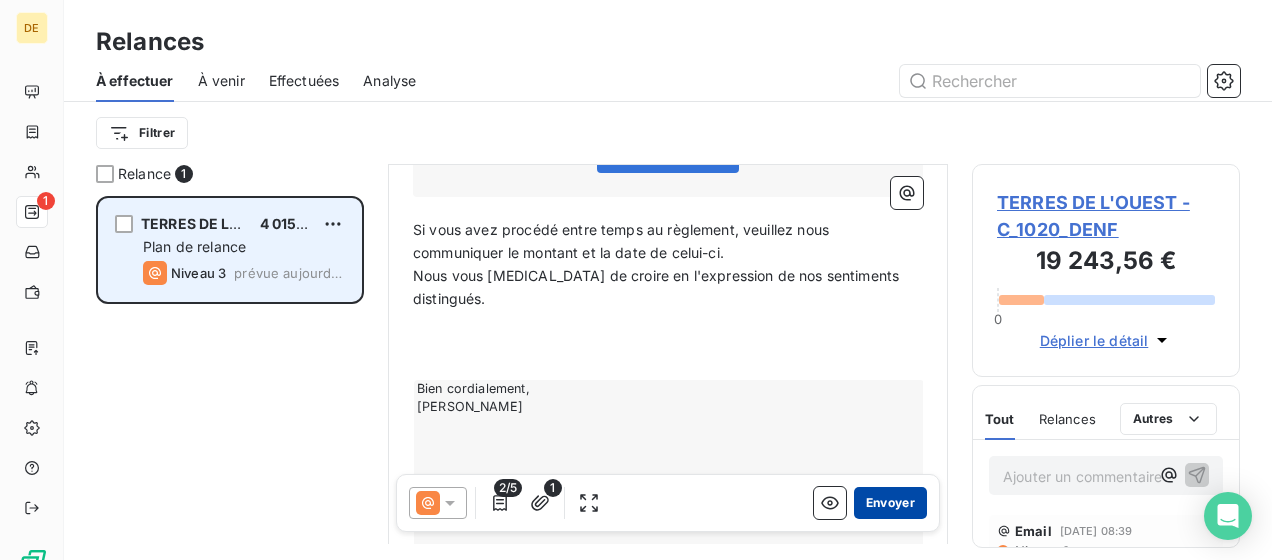 scroll, scrollTop: 702, scrollLeft: 0, axis: vertical 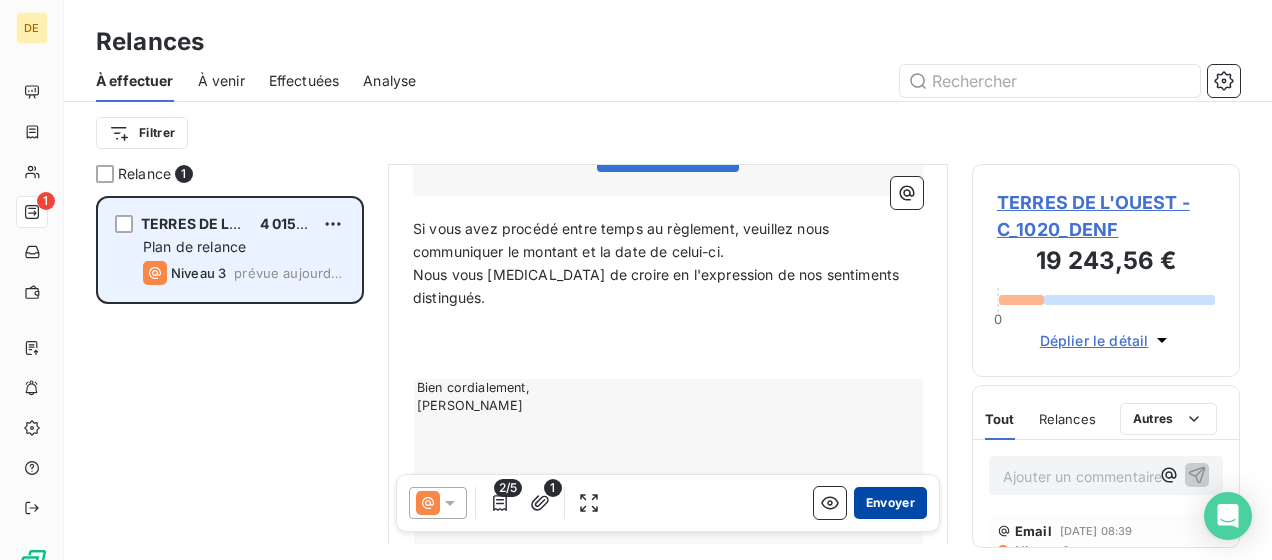 click on "Envoyer" at bounding box center (890, 503) 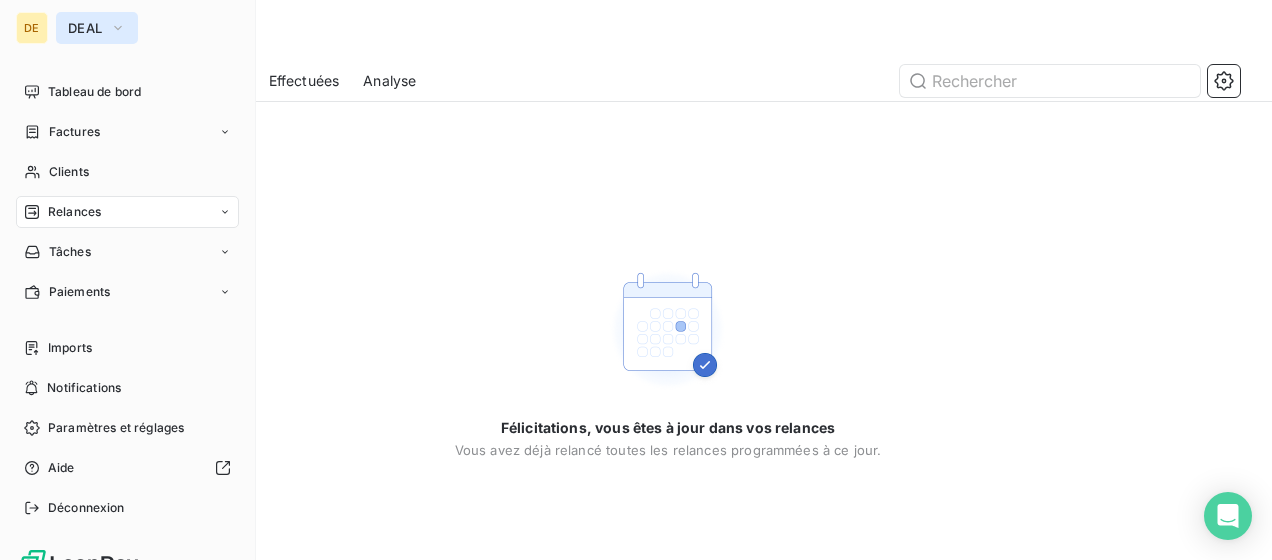 click 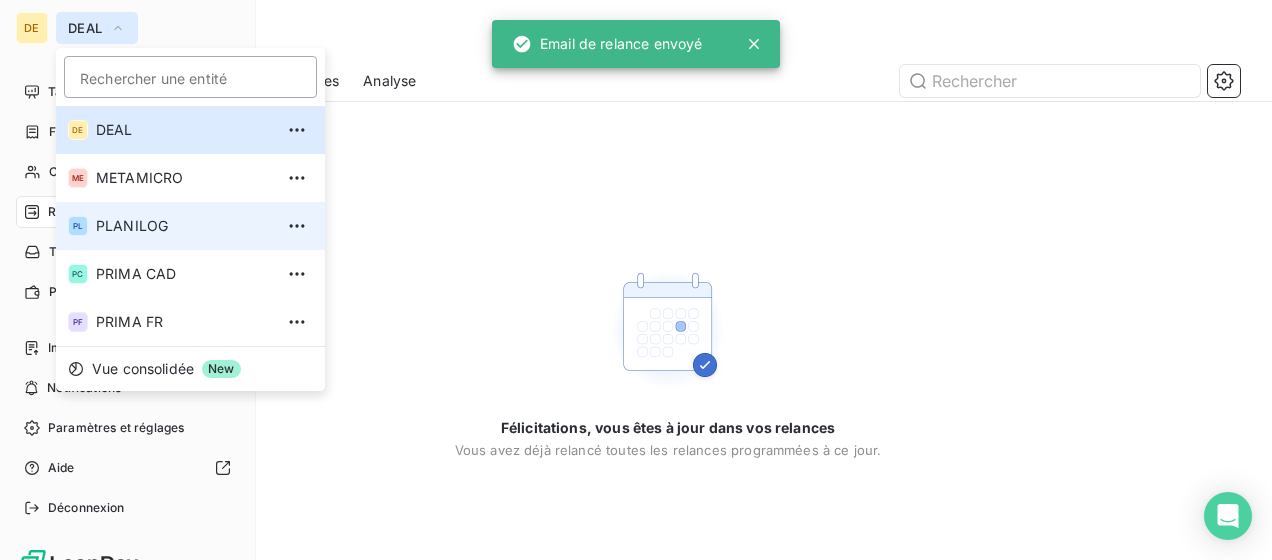 click on "PLANILOG" at bounding box center [184, 226] 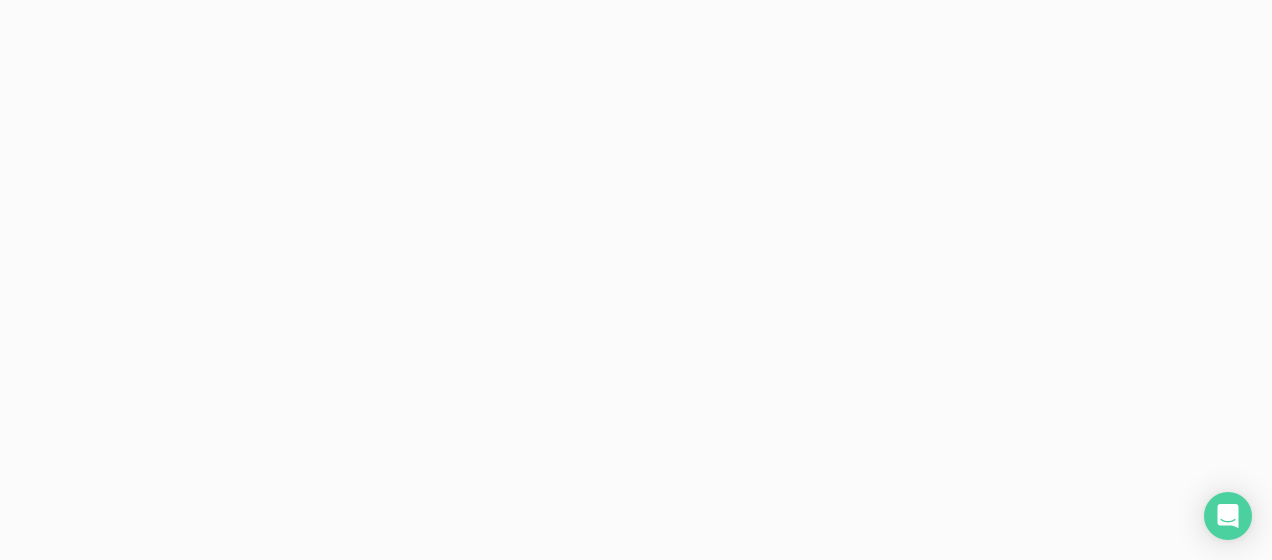 scroll, scrollTop: 0, scrollLeft: 0, axis: both 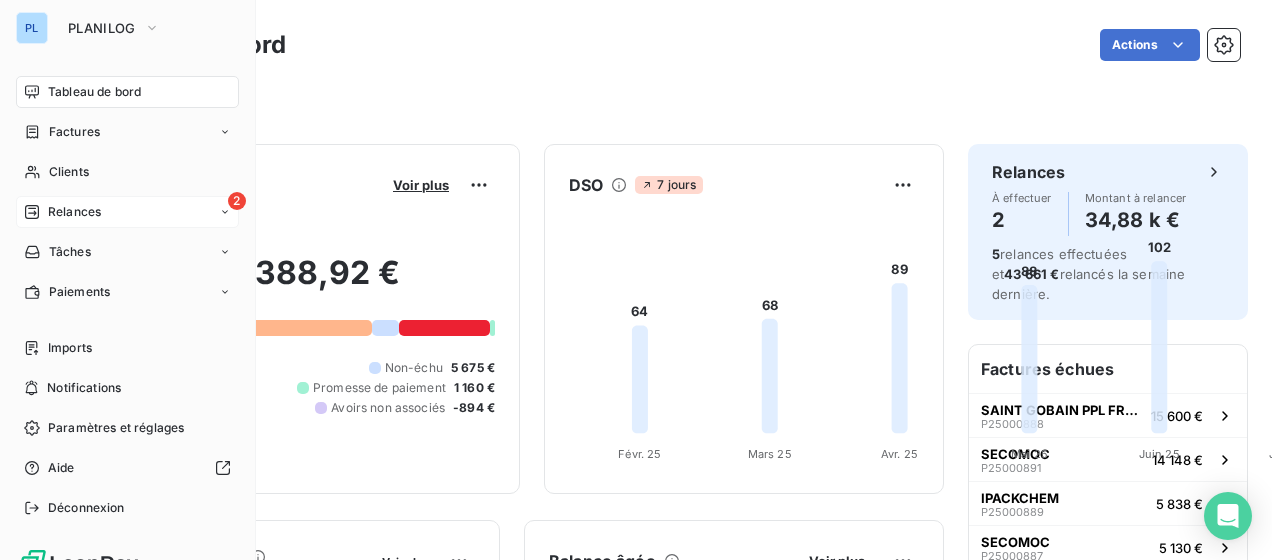 click on "Relances" at bounding box center [74, 212] 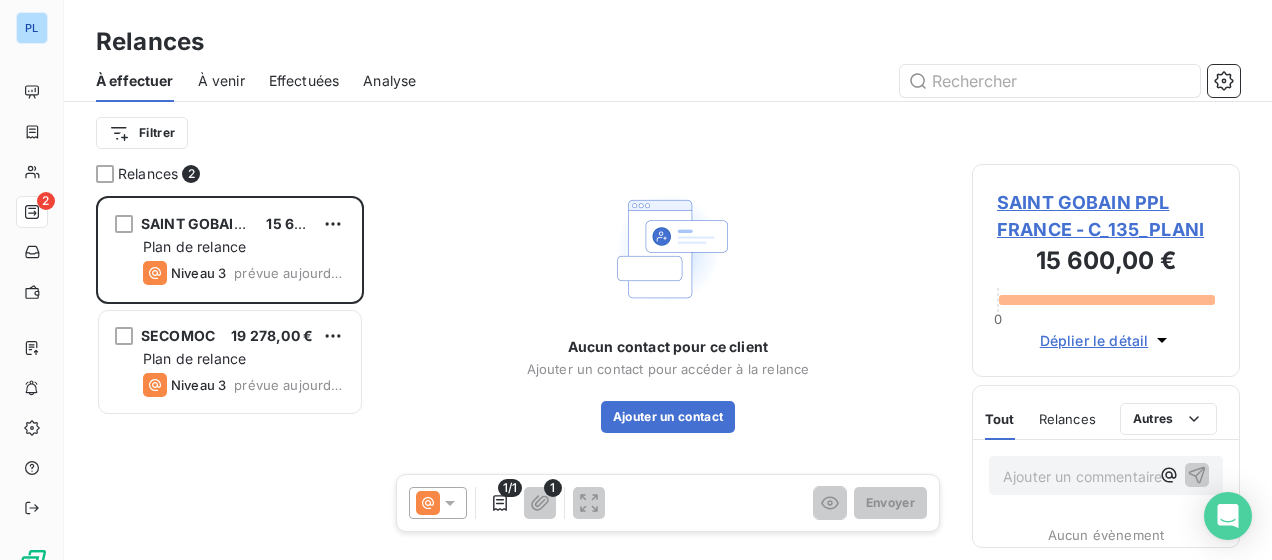 scroll, scrollTop: 16, scrollLeft: 16, axis: both 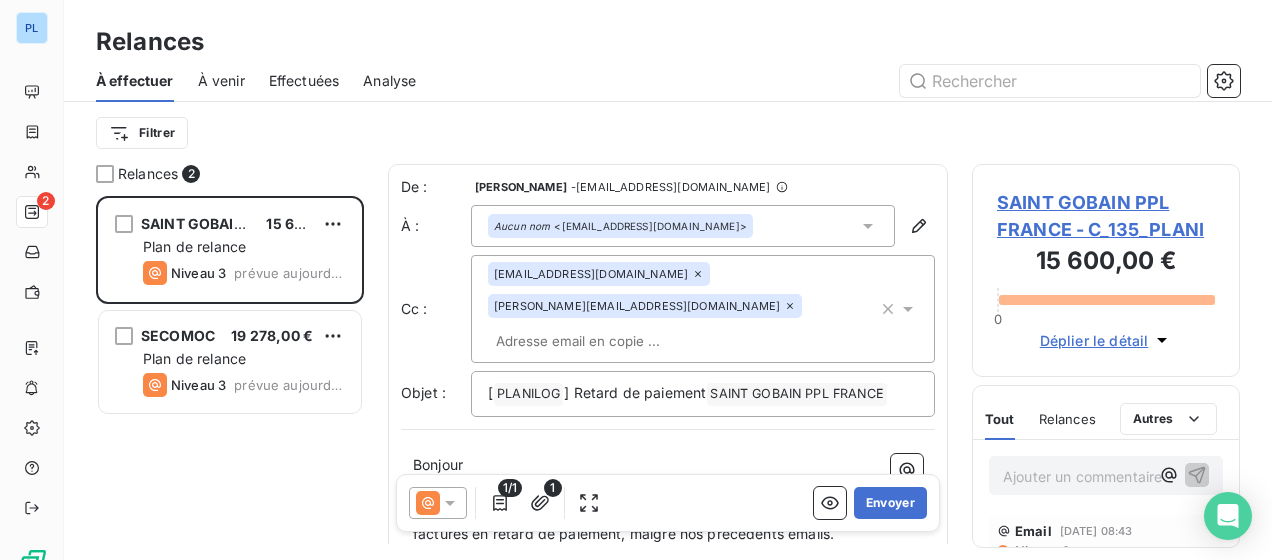 click at bounding box center (603, 341) 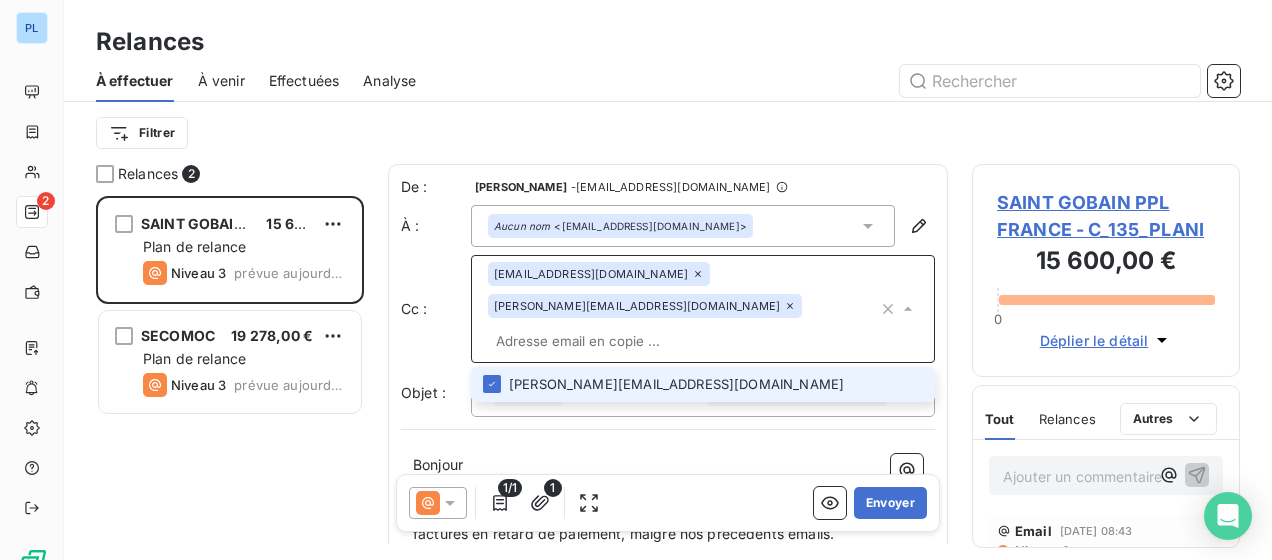 paste on "a.lambert@planilog.com" 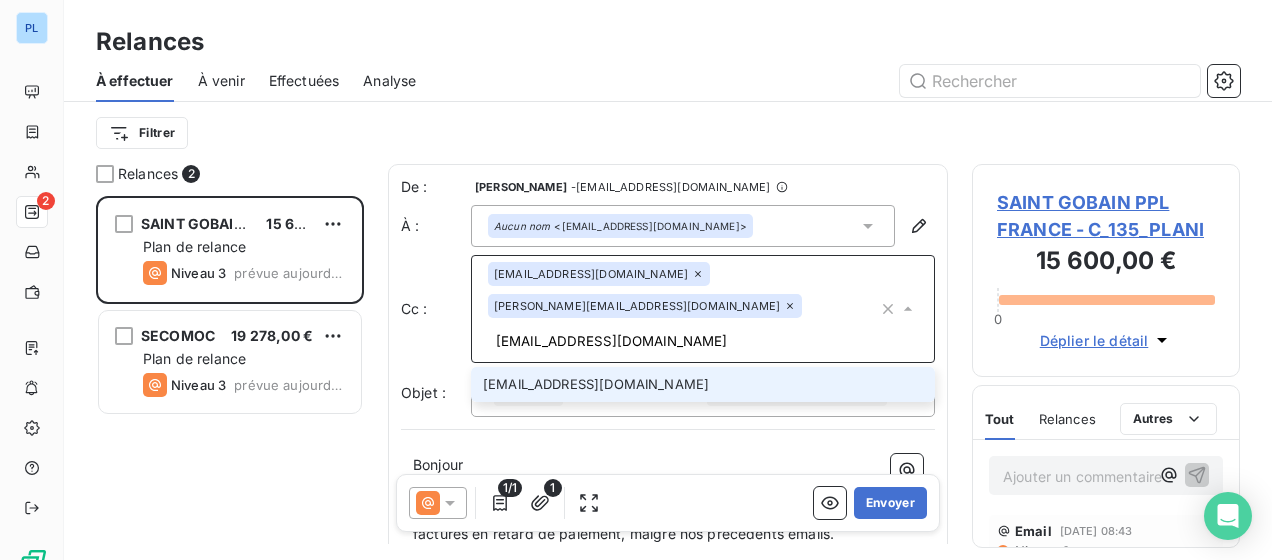 type on "a.lambert@planilog.com" 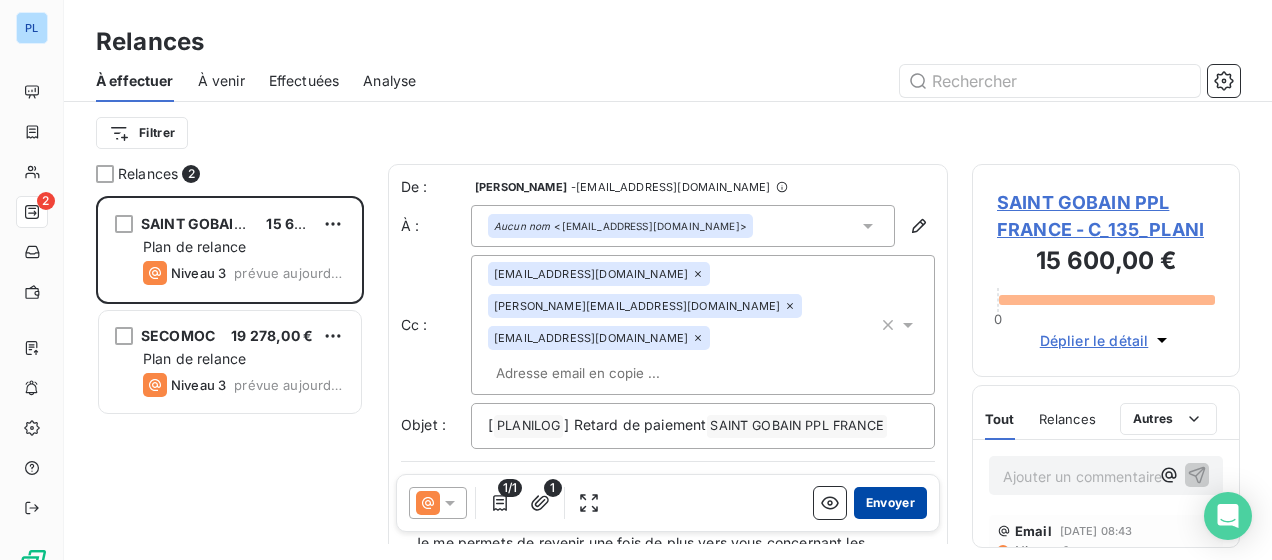 click on "Envoyer" at bounding box center (890, 503) 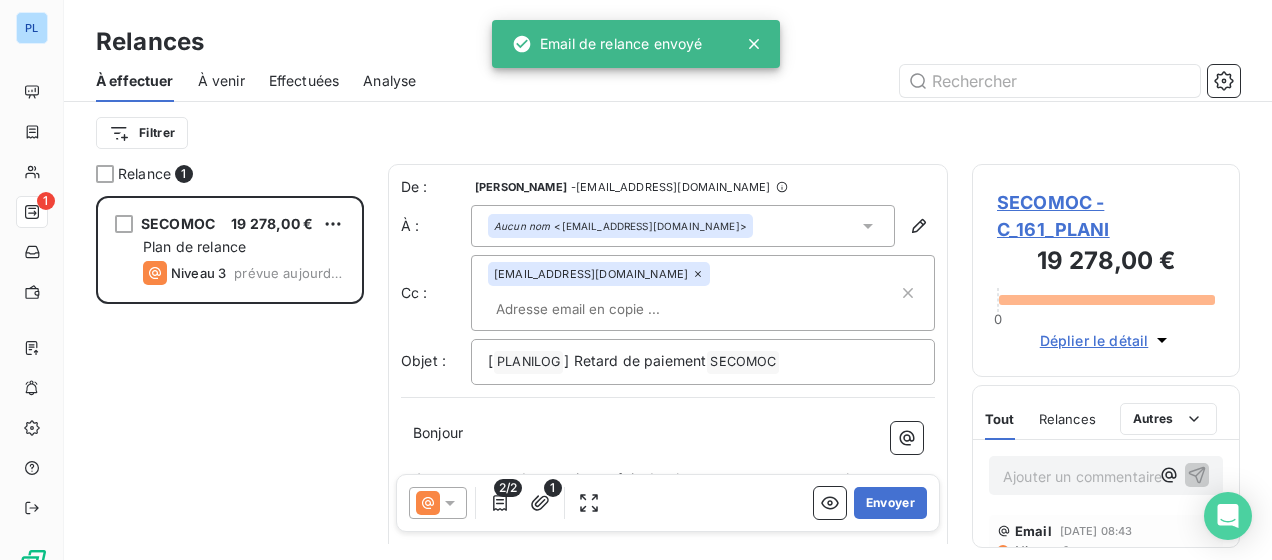 click at bounding box center [603, 309] 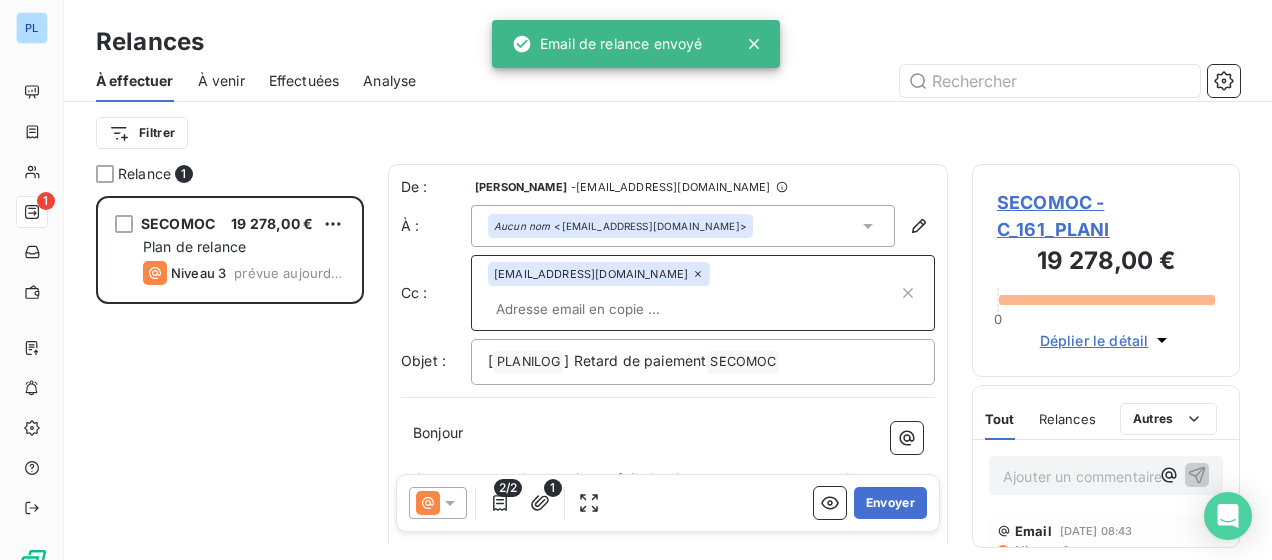 paste on "a.lambert@planilog.com" 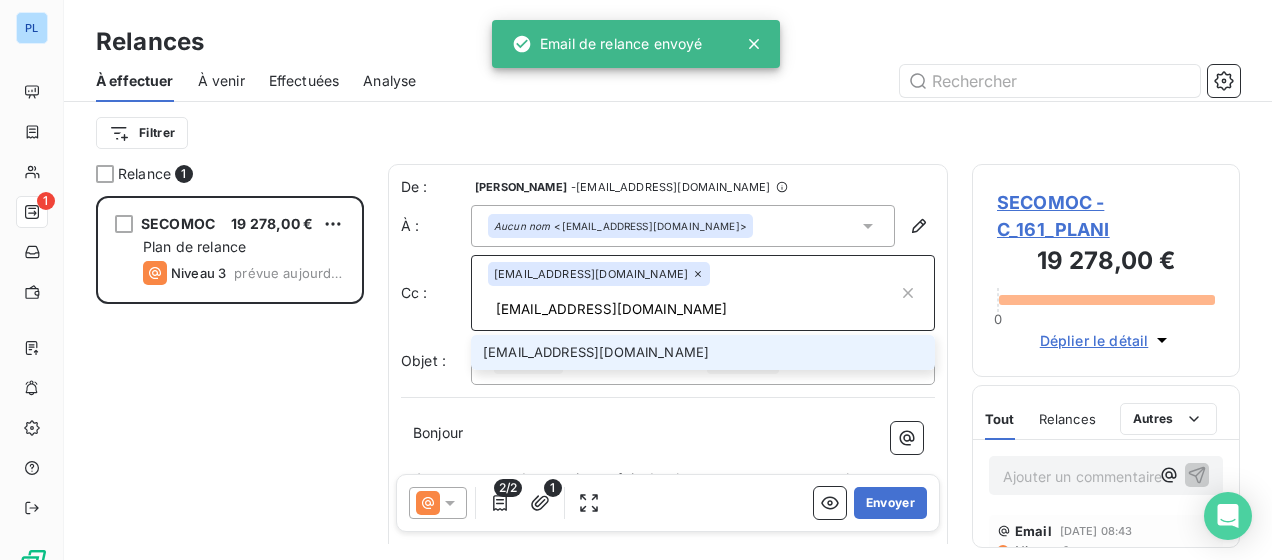 type on "a.lambert@planilog.com" 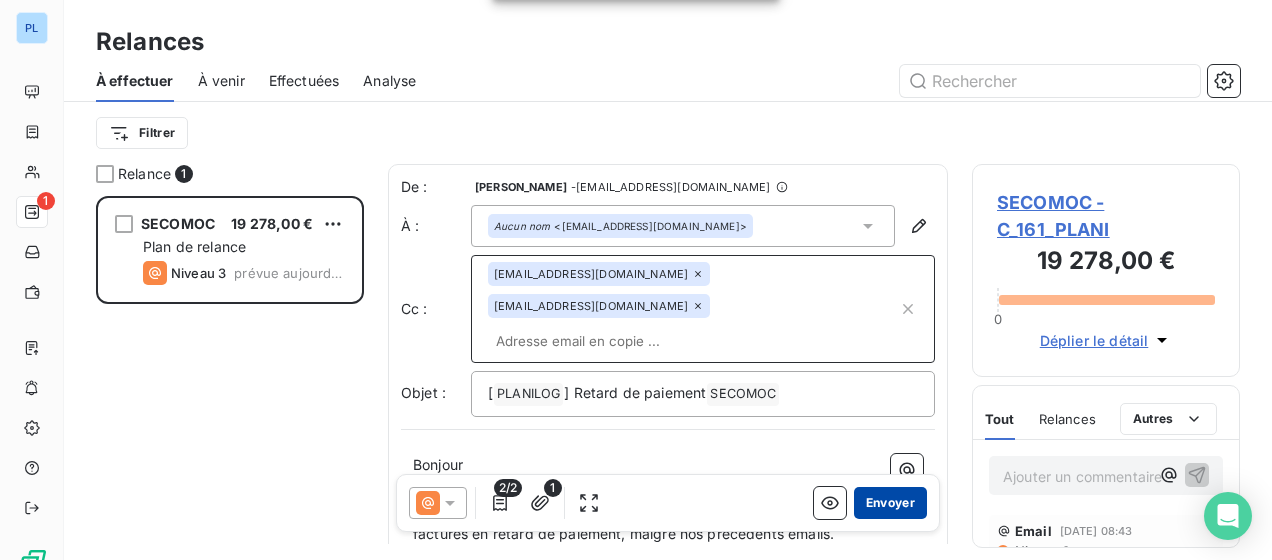 click on "Envoyer" at bounding box center (890, 503) 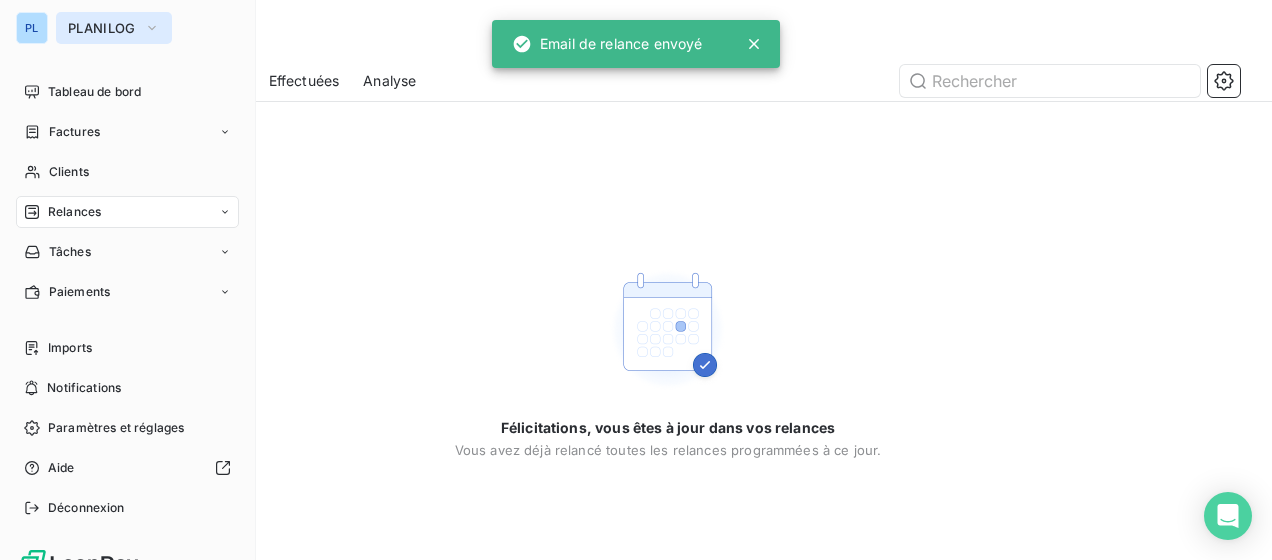 click on "PLANILOG" at bounding box center [102, 28] 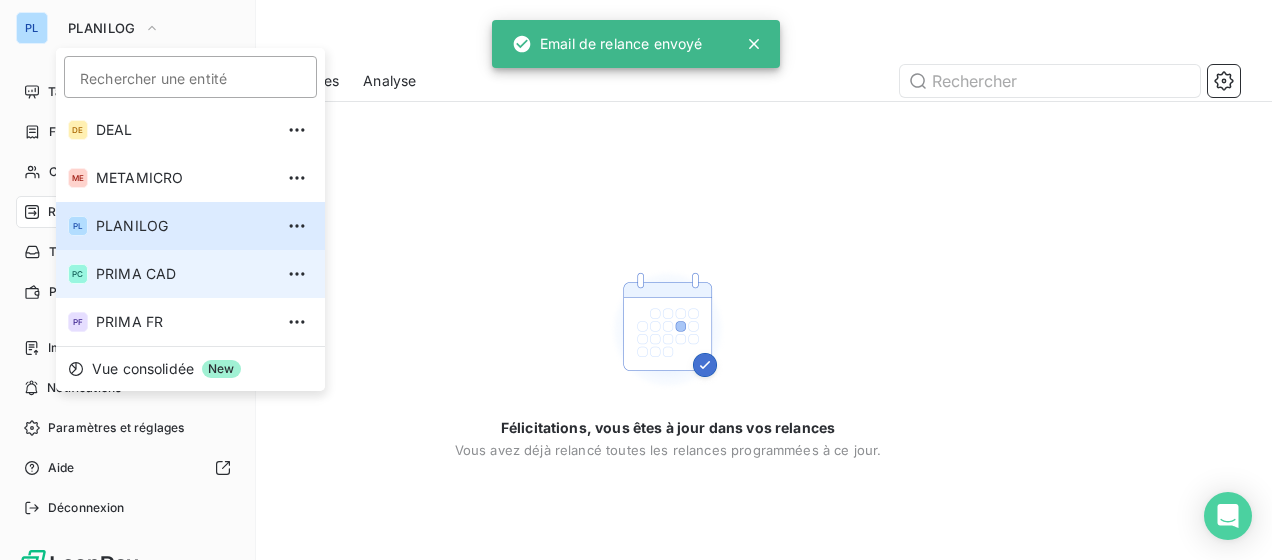 click on "PC PRIMA CAD" at bounding box center (190, 274) 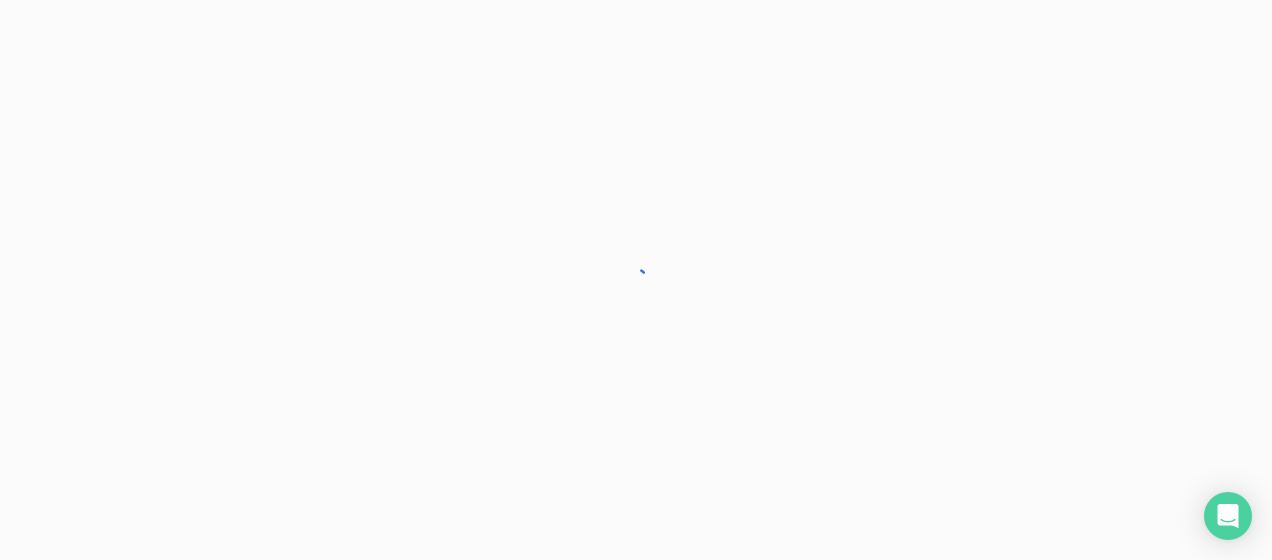 scroll, scrollTop: 0, scrollLeft: 0, axis: both 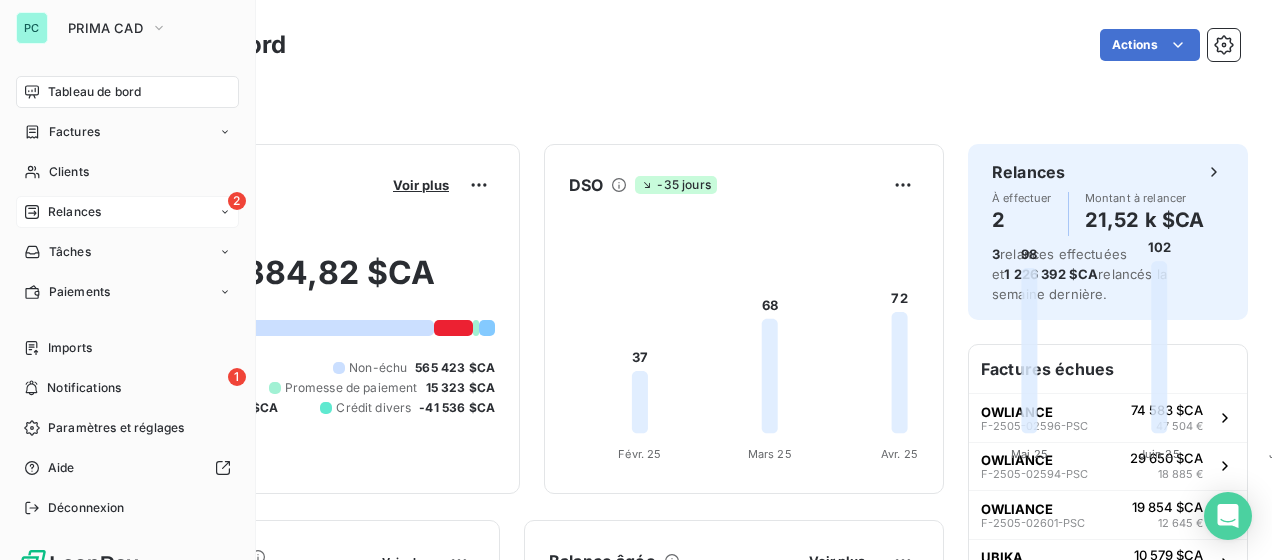 click on "Relances" at bounding box center [74, 212] 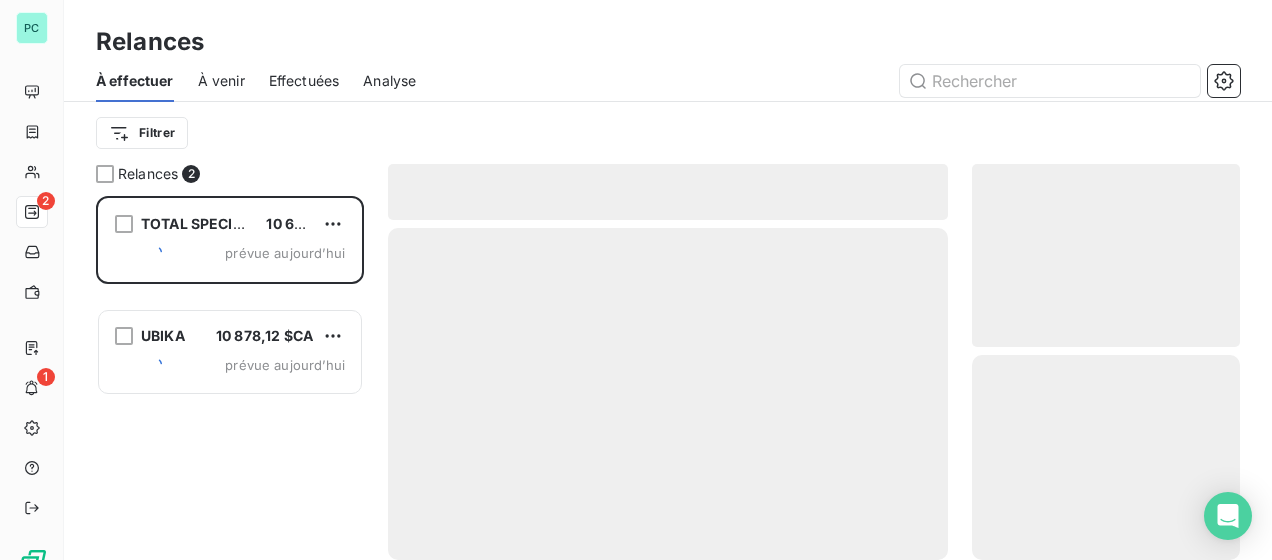 scroll, scrollTop: 16, scrollLeft: 16, axis: both 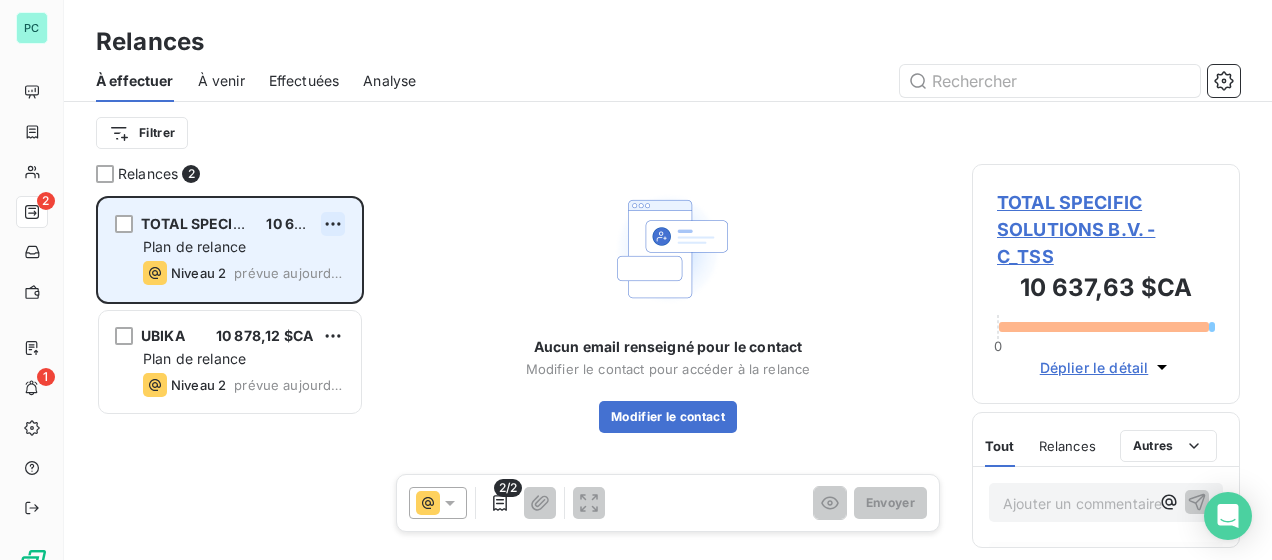 click on "PC 2 1 Relances À effectuer À venir Effectuées Analyse Filtrer Relances 2 TOTAL SPECIFIC SOLUTIONS B.V. 10 637,63 $CA Plan de relance  Niveau 2 prévue aujourd’hui UBIKA 10 878,12 $CA Plan de relance  Niveau 2 prévue aujourd’hui Aucun email renseigné pour le contact Modifier le contact pour accéder à la relance Modifier le contact 2/2 Envoyer TOTAL SPECIFIC SOLUTIONS B.V. - C_TSS 10 637,63 $CA 0 Déplier le détail Tout Relances Commentaires Portail client Tout Relances Autres Ajouter un commentaire ﻿ 19 juin 2025 Facture  : PRIMAC-2025-007 Paiement reçu 77,32 $CA 19 juin 2025 Facture  : PRIMAC-2025-007 Paiement reçu 11 090,45 $CA 20 mai 2025 Facture  : PRIMAC-2025-004 Paiement reçu 10 796,85 $CA 17 avr. 2025 Facture  : PRIMAC-2025-003 Paiement reçu 9 317,59 $CA 9 avr. 2025 Facture  : PRIMAC-2025-002 Paiement reçu 19 911,75 $CA 7 avr. 2025 Facture  : PRIMAC-2024-006 Paiement reçu 9 866,52 $CA 7 avr. 2025 Facture  : PRIMAC-2024-008 Paiement reçu 7 avr. 2025" at bounding box center (636, 280) 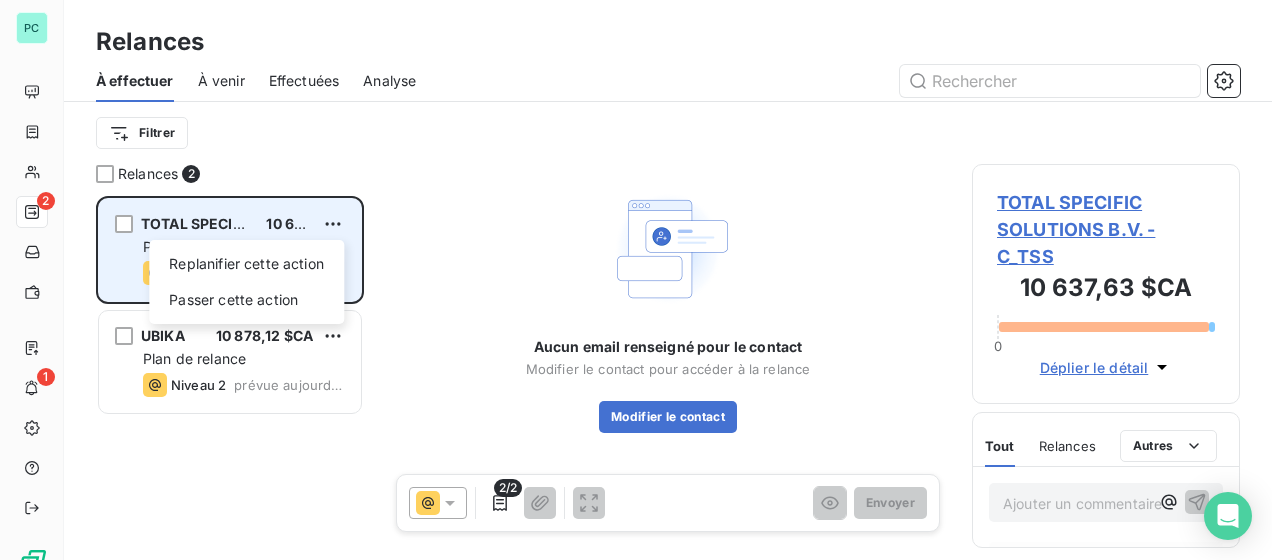 click on "Replanifier cette action Passer cette action" at bounding box center (246, 282) 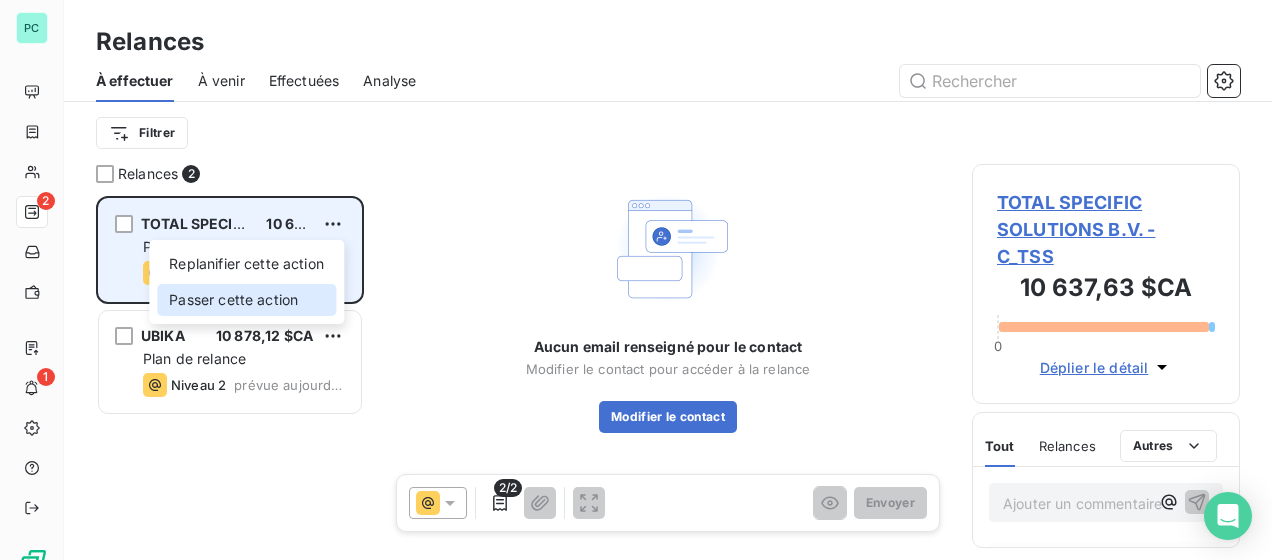 click on "Passer cette action" at bounding box center (246, 300) 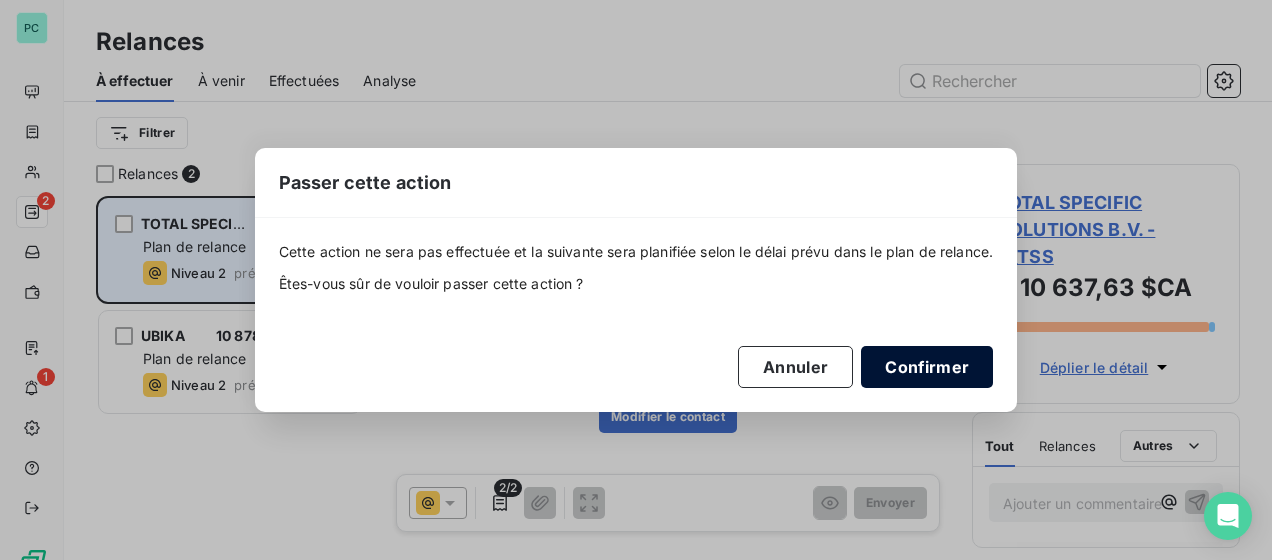 click on "Confirmer" at bounding box center [927, 367] 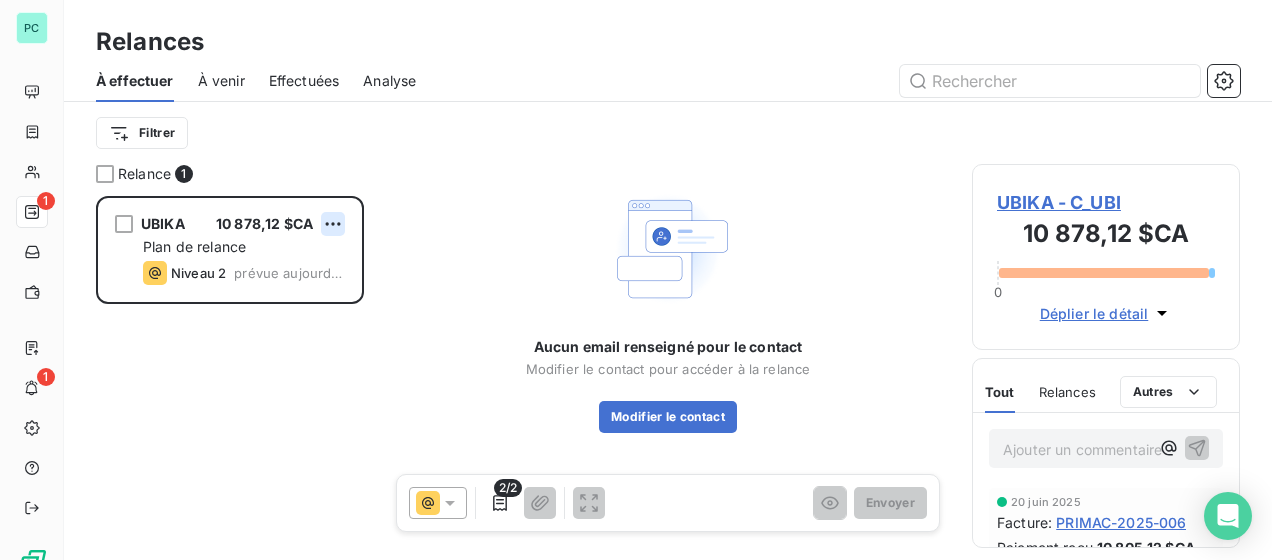click on "PC 1 1 Relances À effectuer À venir Effectuées Analyse Filtrer Relance 1 UBIKA 10 878,12 $CA Plan de relance  Niveau 2 prévue aujourd’hui Aucun email renseigné pour le contact Modifier le contact pour accéder à la relance Modifier le contact 2/2 Envoyer UBIKA - C_UBI 10 878,12 $CA 0 Déplier le détail Tout Relances Commentaires Portail client Tout Relances Autres Ajouter un commentaire ﻿ 20 juin 2025 Facture  : PRIMAC-2025-006 Paiement reçu 10 805,12 $CA 20 juin 2025 Facture  : PRIMAC-2025-006 Paiement reçu 75,33 $CA 28 mai 2025 Facture  : PRIMAC-2025-005 Paiement reçu 11 076,44 $CA" at bounding box center (636, 280) 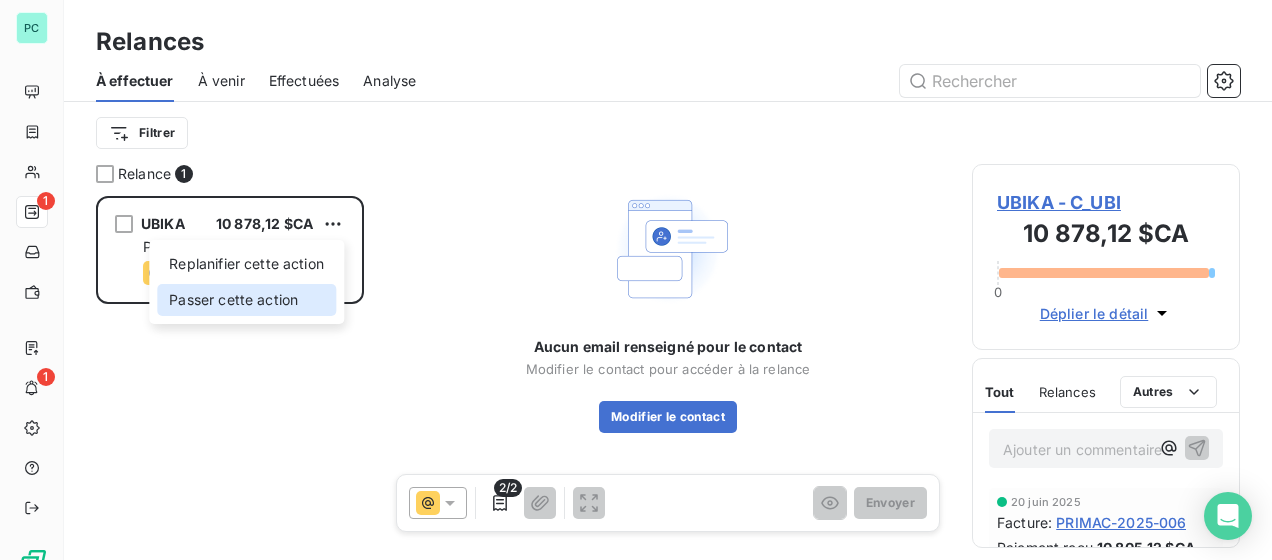 click on "Passer cette action" at bounding box center [246, 300] 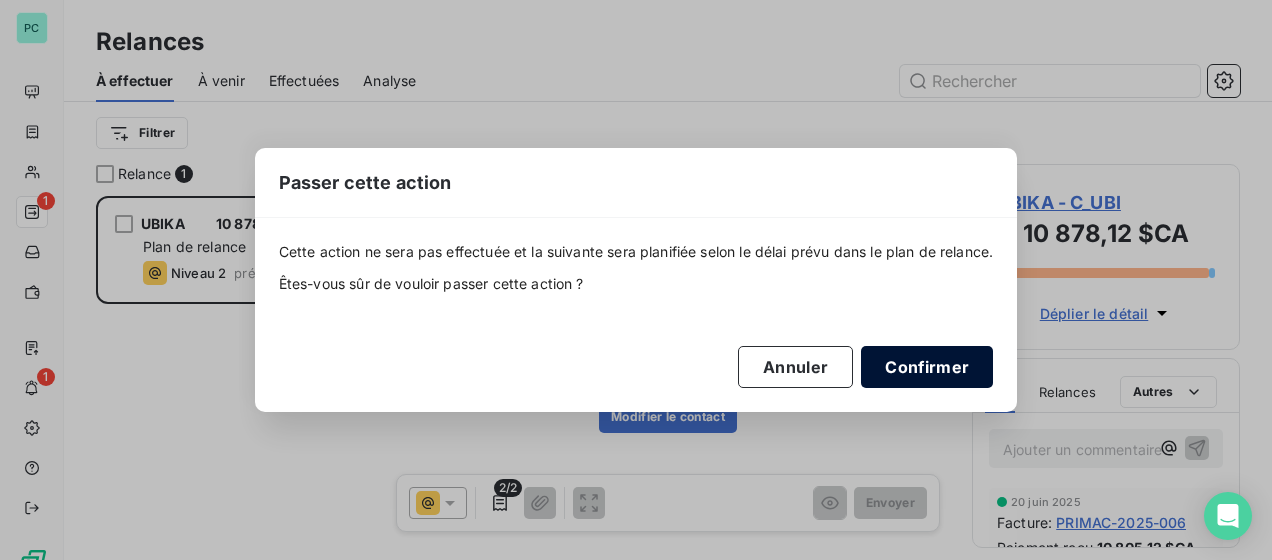 click on "Confirmer" at bounding box center [927, 367] 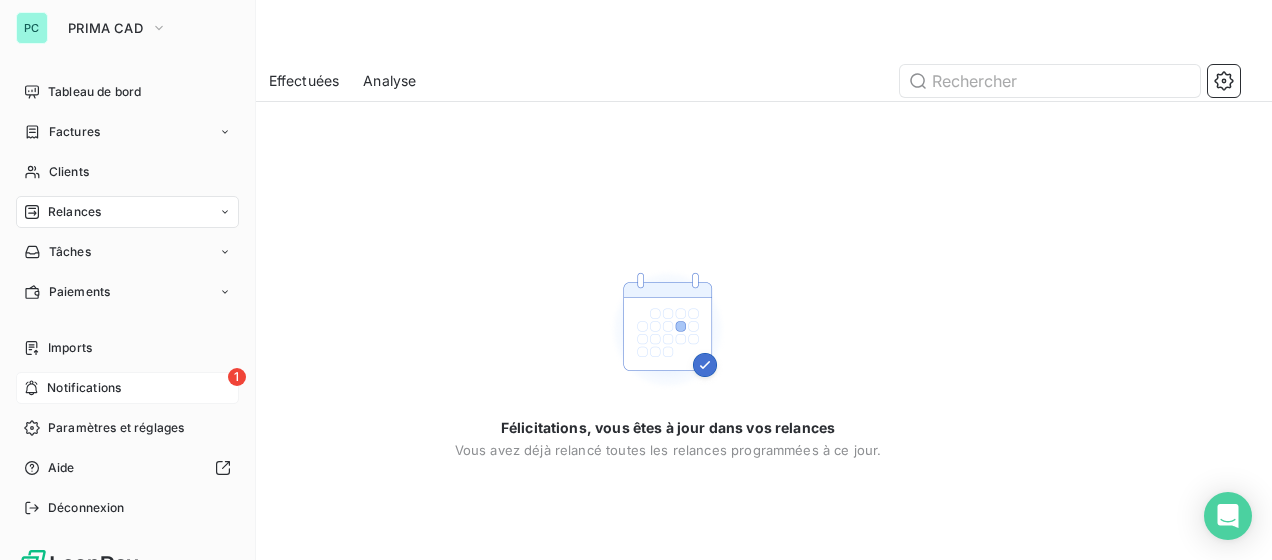 click on "Notifications" at bounding box center (84, 388) 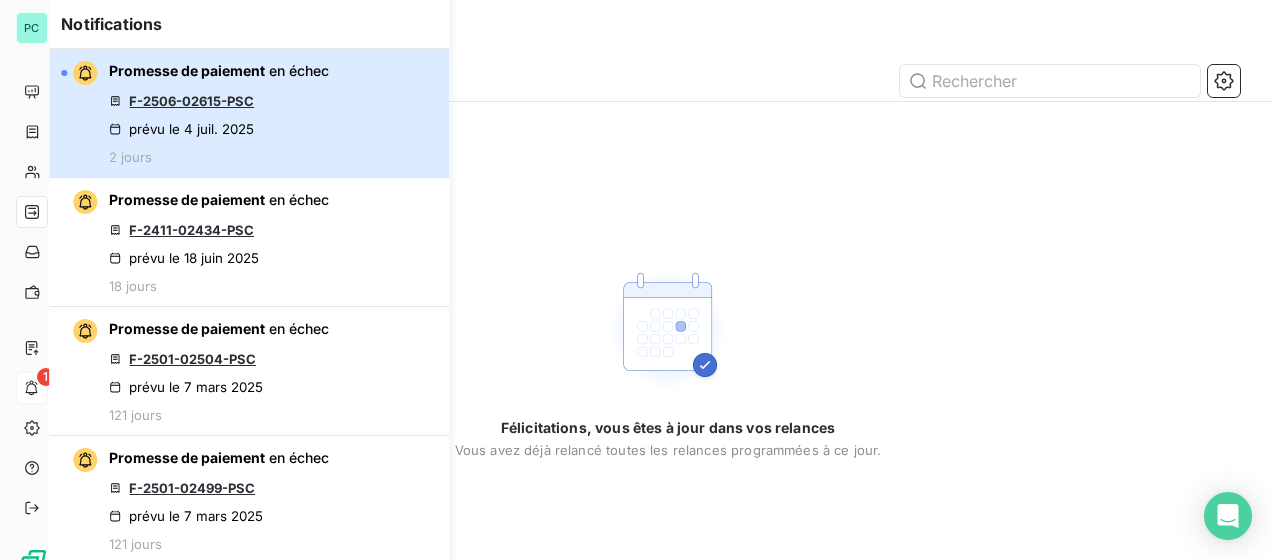 click on "Promesse de paiement   en échec F-2506-02615-PSC prévu le 4 juil. 2025 2 jours" at bounding box center [219, 113] 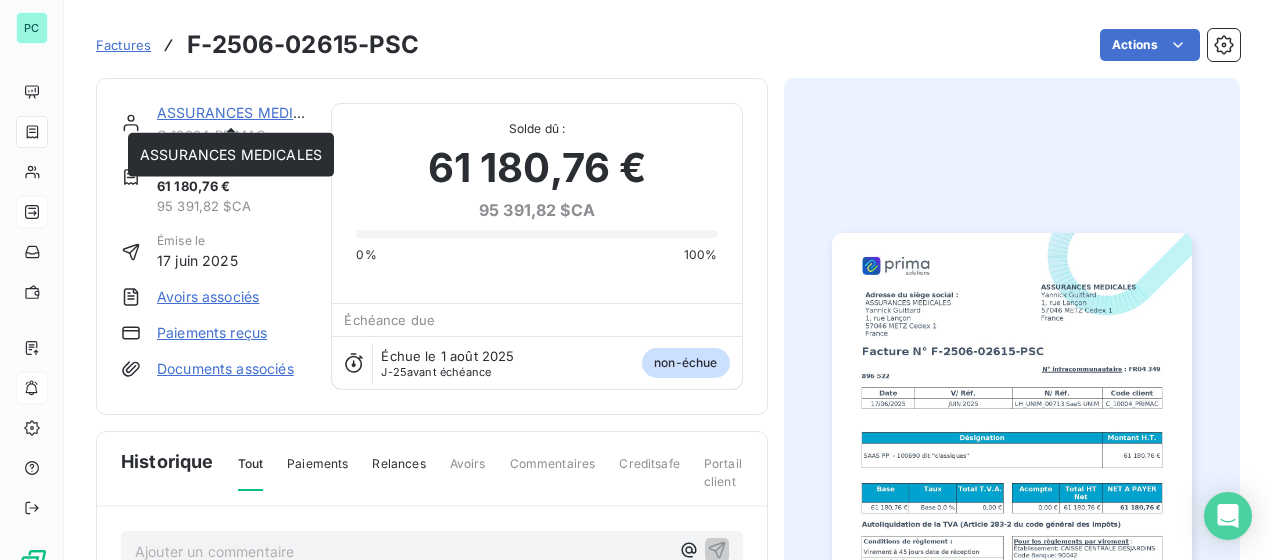 click on "ASSURANCES MEDICALES" at bounding box center (248, 112) 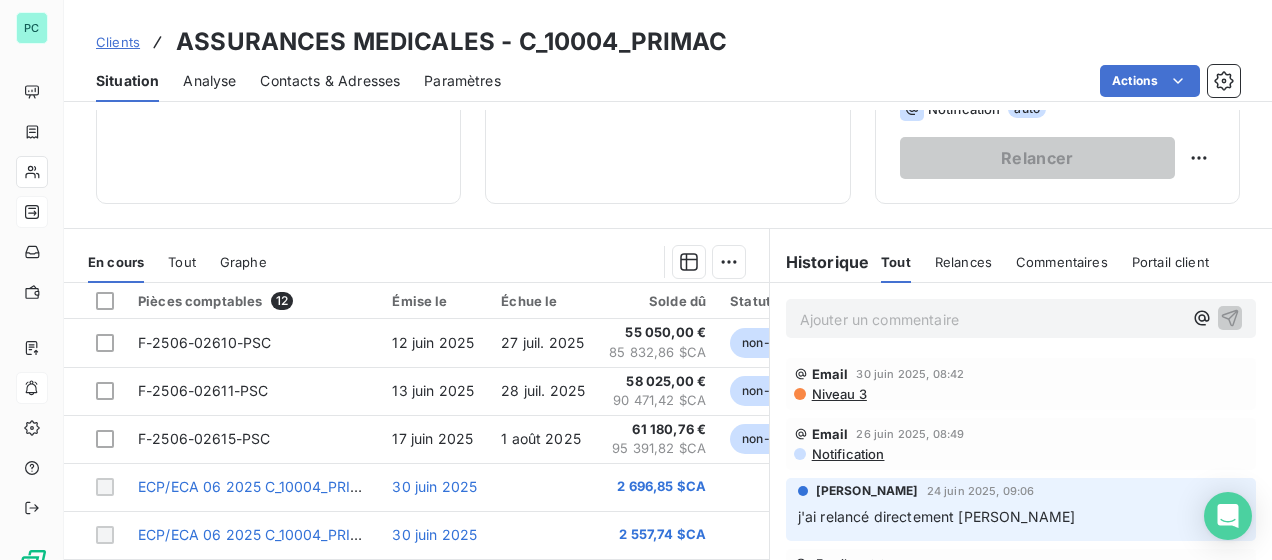 scroll, scrollTop: 300, scrollLeft: 0, axis: vertical 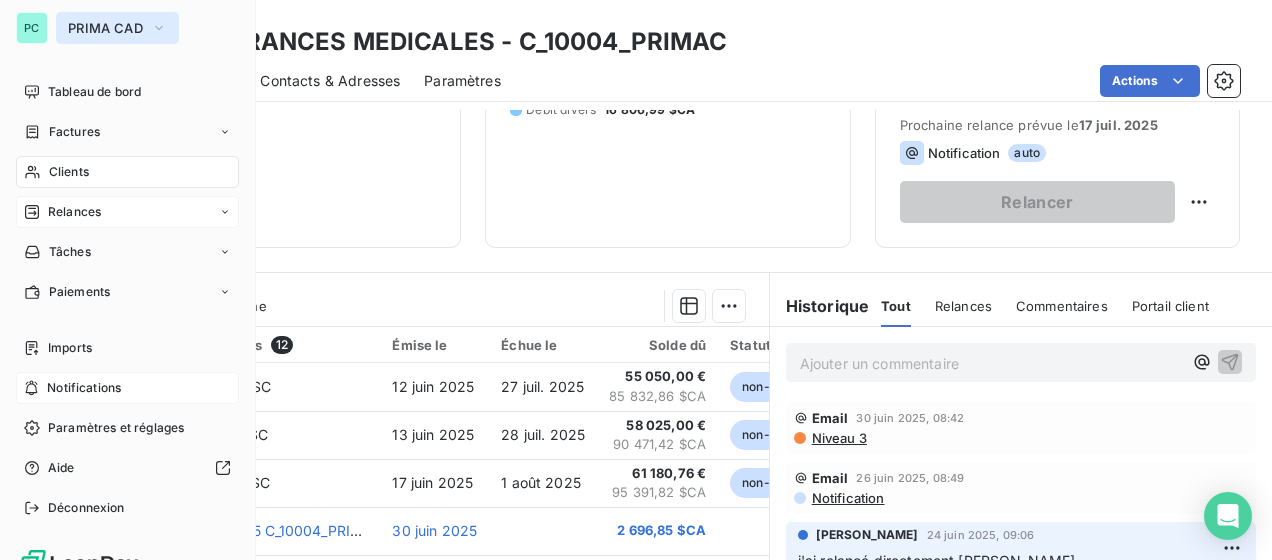 click on "PRIMA CAD" at bounding box center [105, 28] 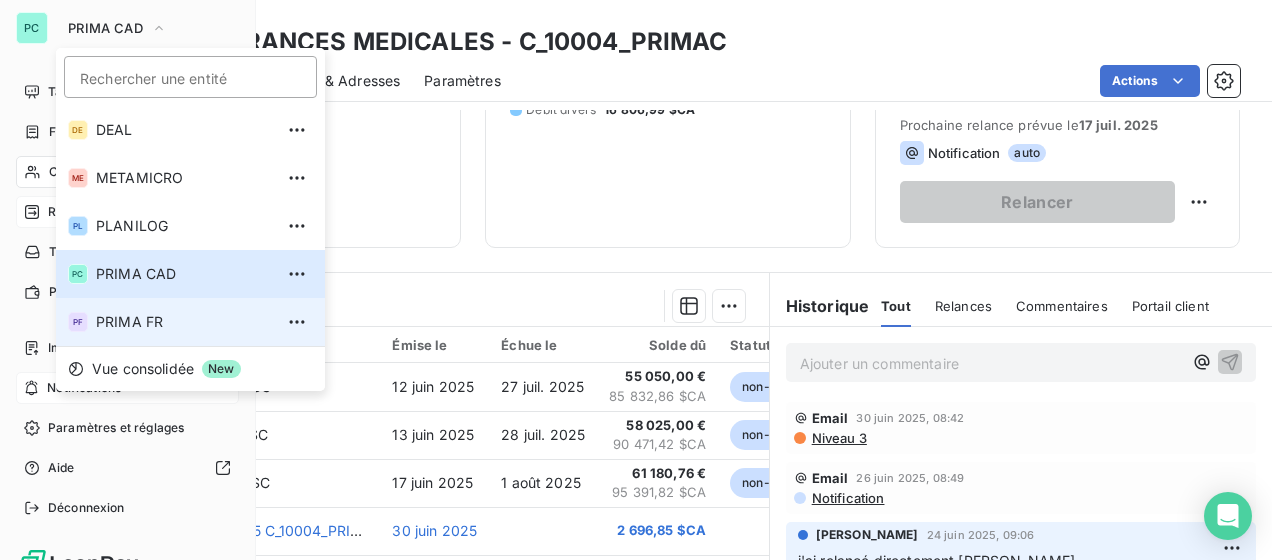 click on "PF PRIMA FR" at bounding box center (190, 322) 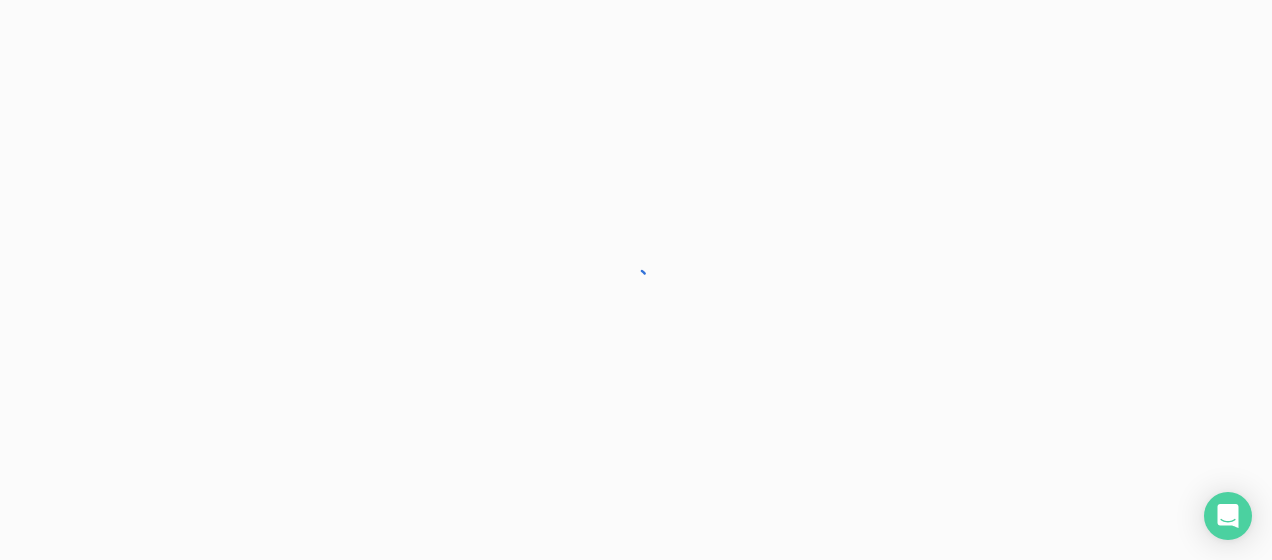scroll, scrollTop: 0, scrollLeft: 0, axis: both 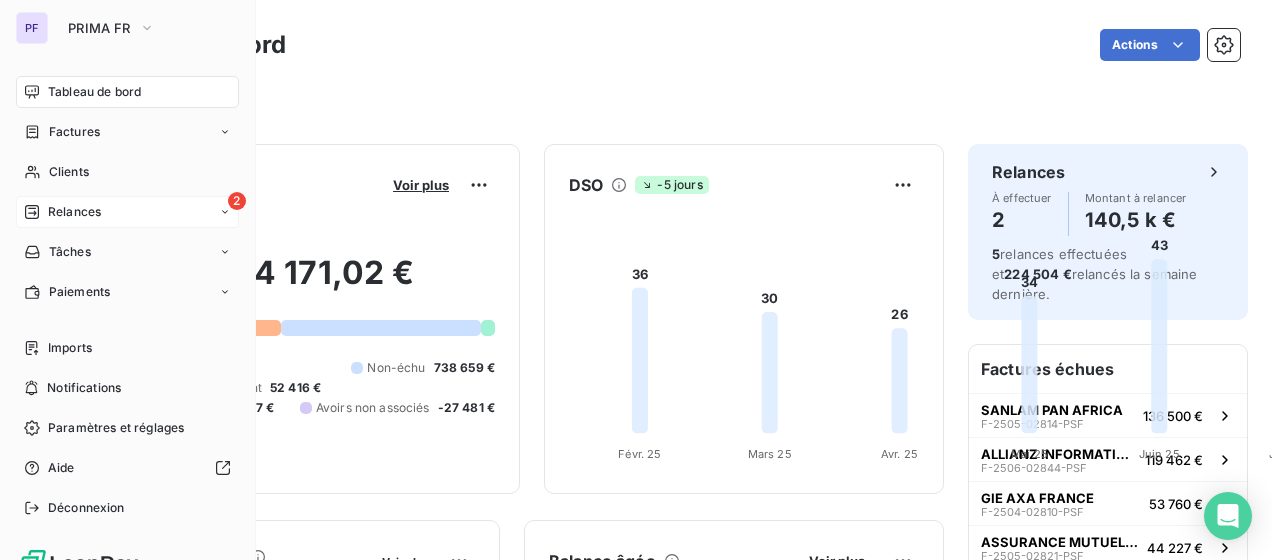 click on "Relances" at bounding box center (74, 212) 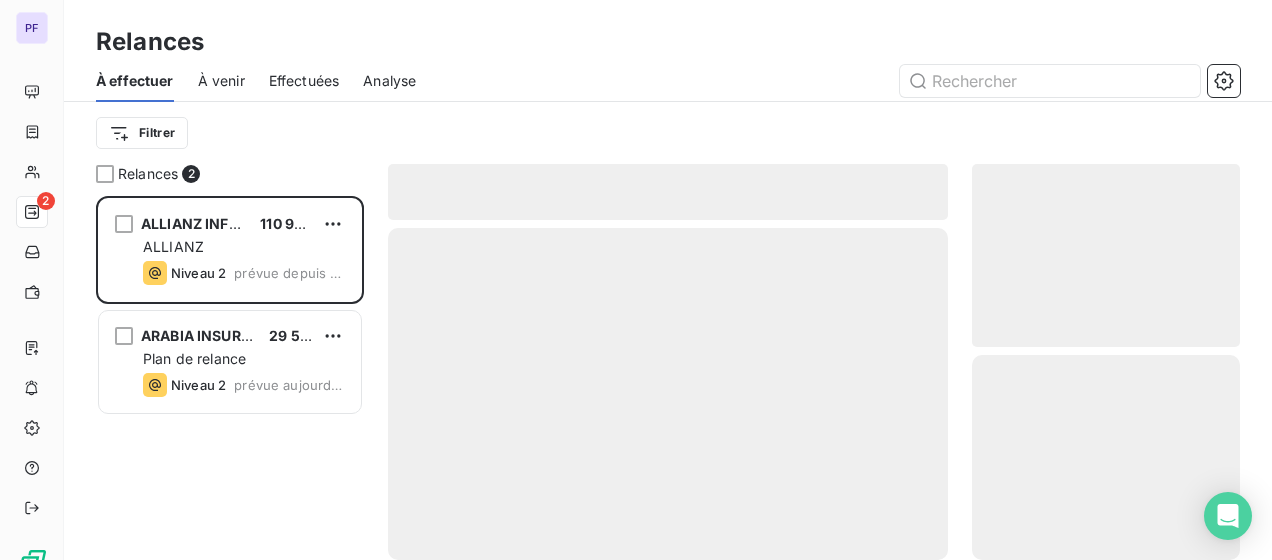 scroll, scrollTop: 16, scrollLeft: 16, axis: both 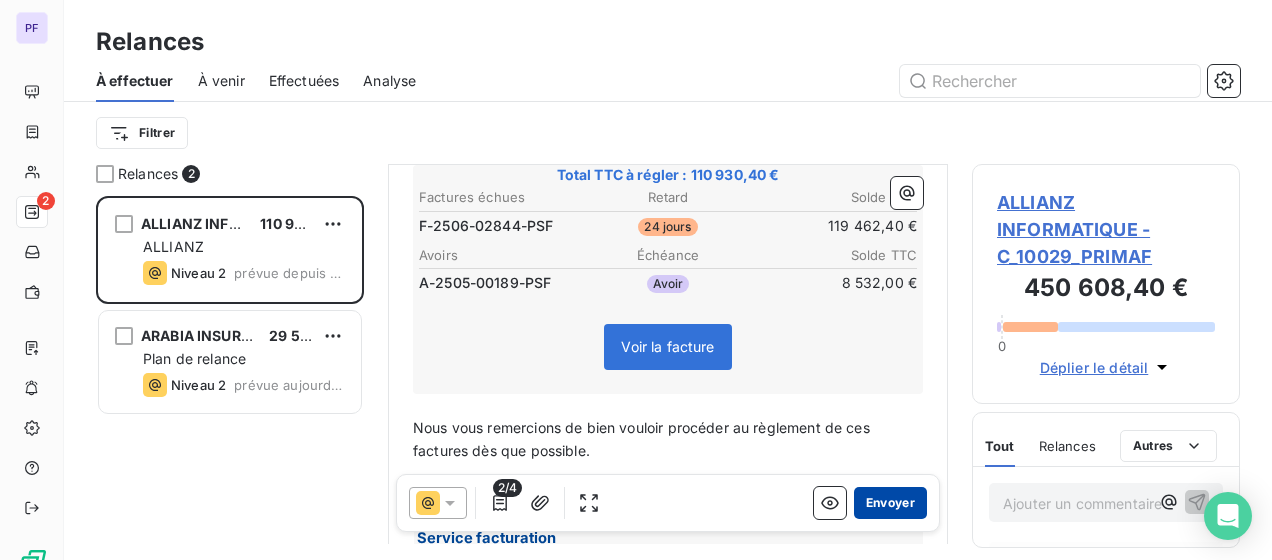 click on "Envoyer" at bounding box center [890, 503] 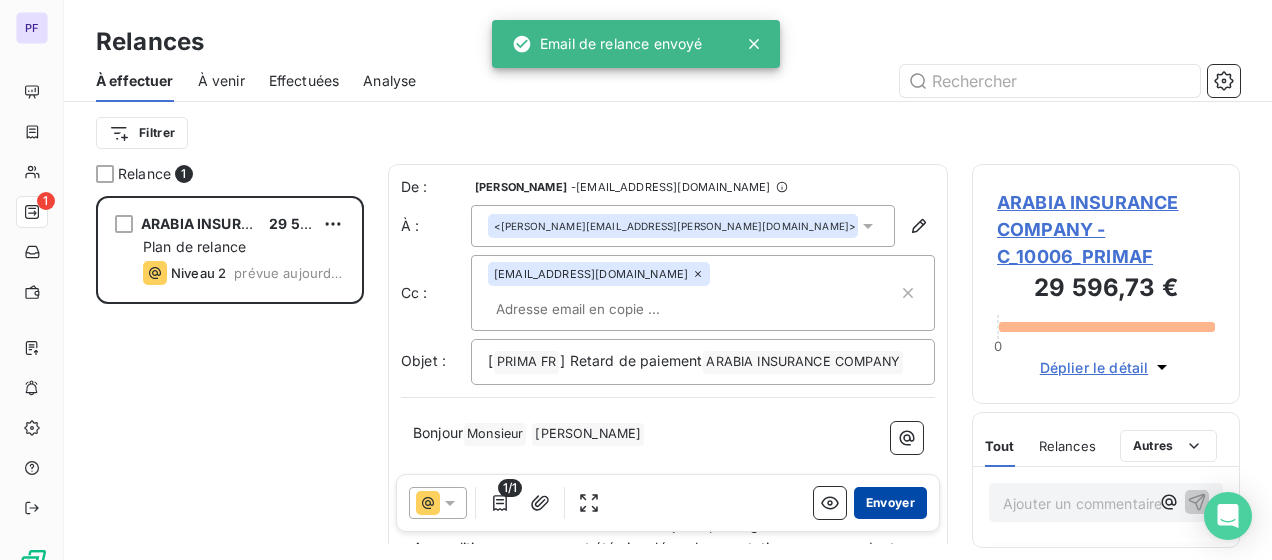click on "Envoyer" at bounding box center [890, 503] 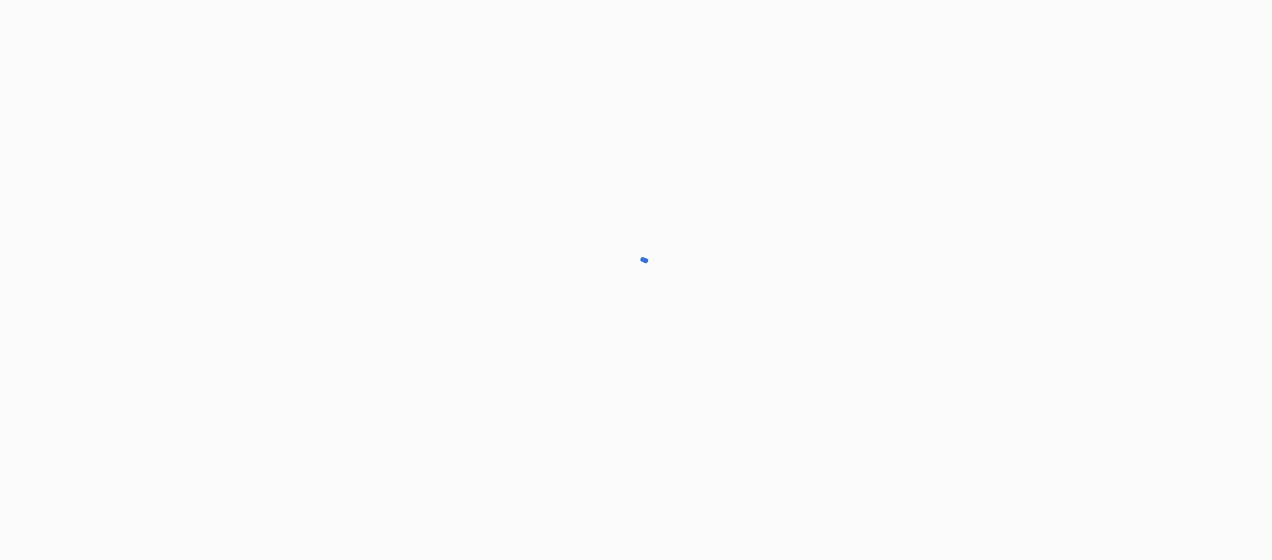 scroll, scrollTop: 0, scrollLeft: 0, axis: both 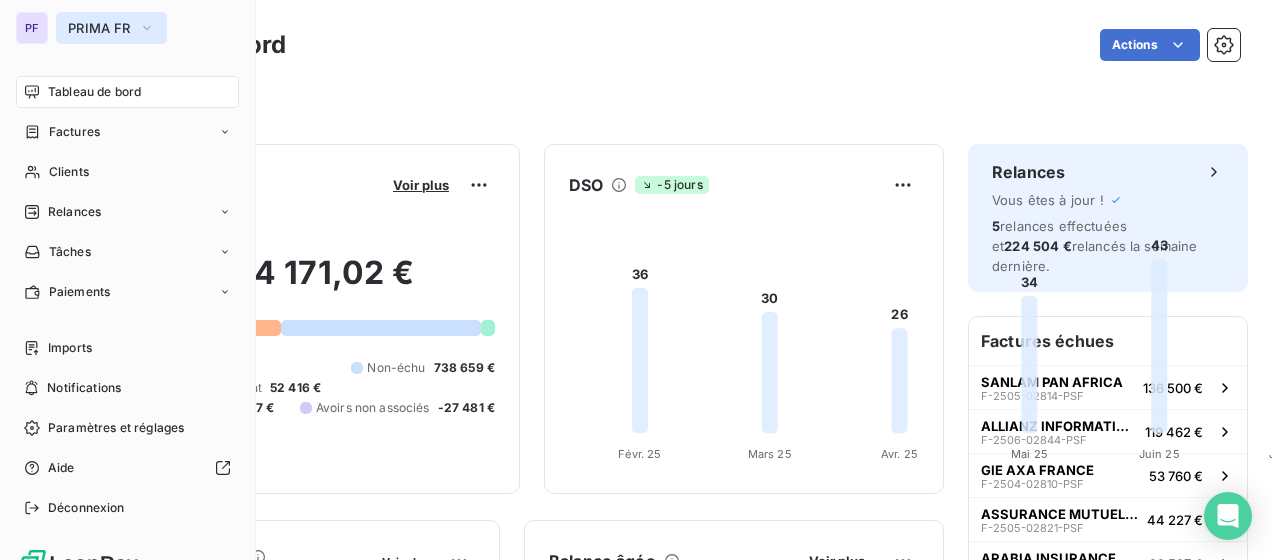 click on "PRIMA FR" at bounding box center (111, 28) 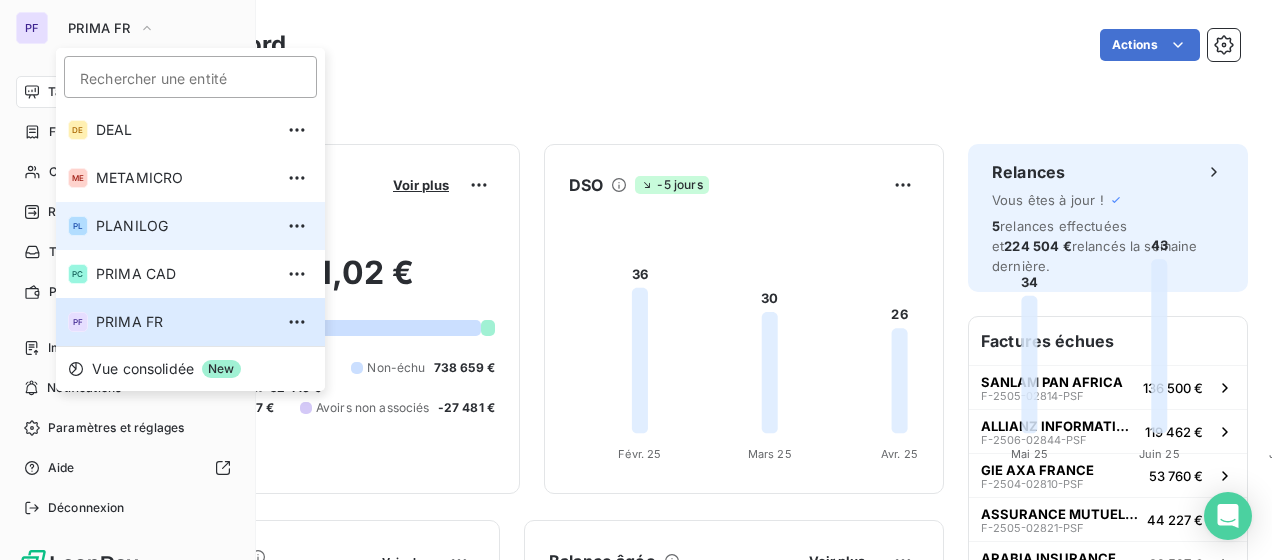 click on "PLANILOG" at bounding box center [184, 226] 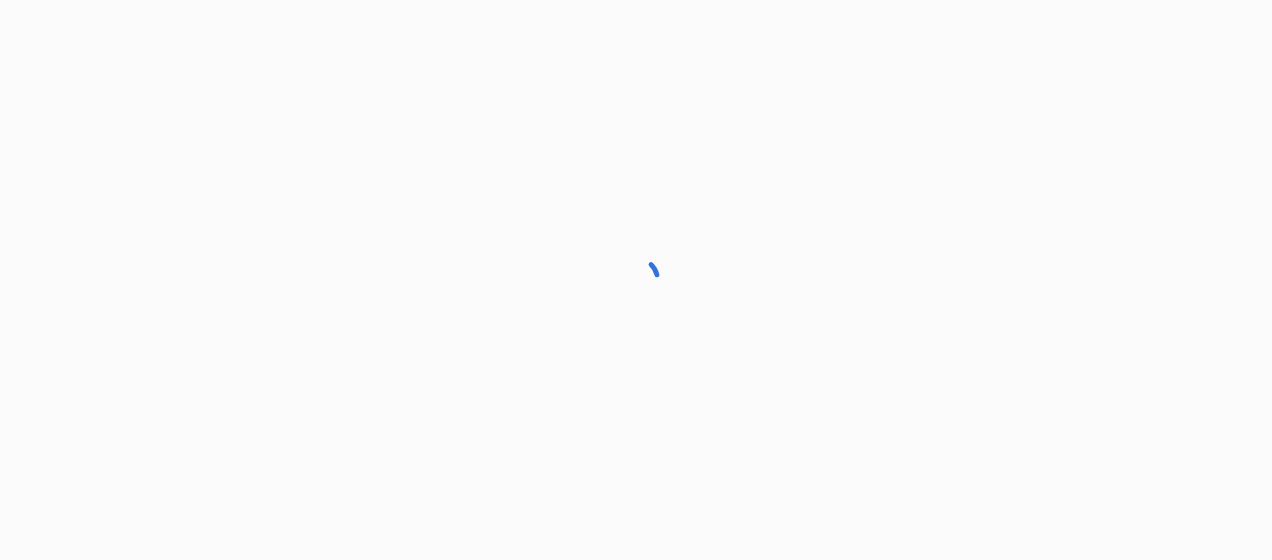 scroll, scrollTop: 0, scrollLeft: 0, axis: both 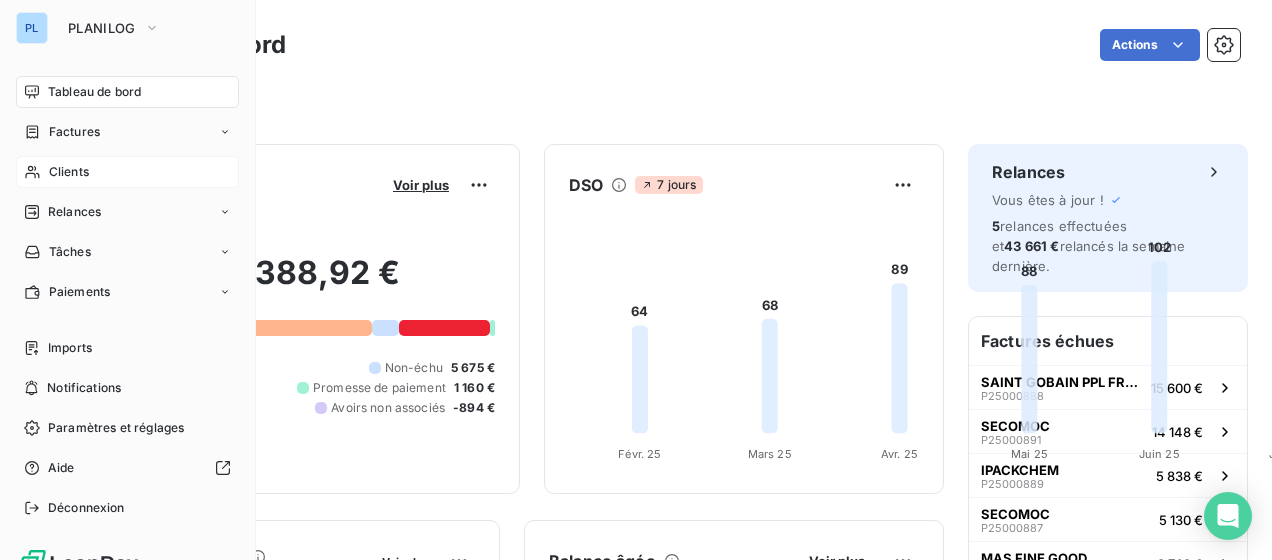 click on "Clients" at bounding box center [69, 172] 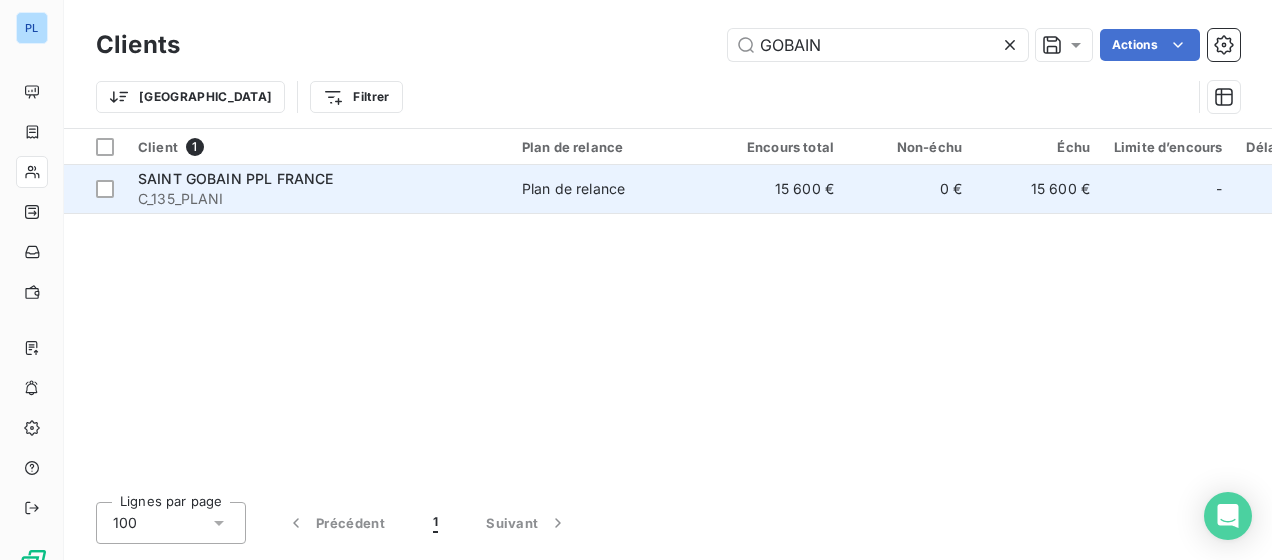 type on "GOBAIN" 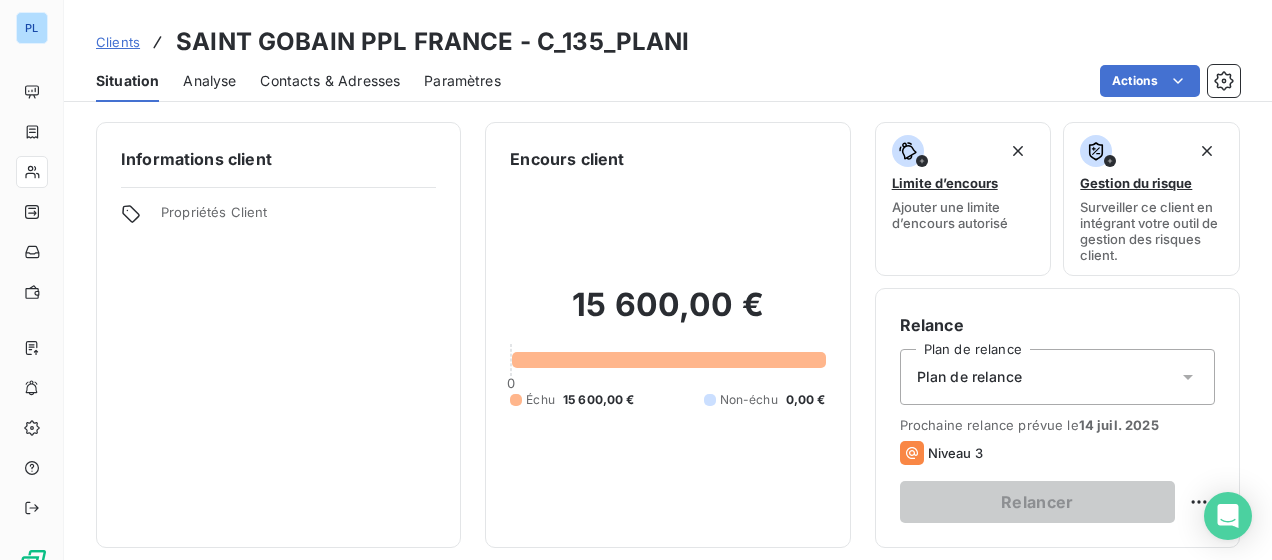 scroll, scrollTop: 300, scrollLeft: 0, axis: vertical 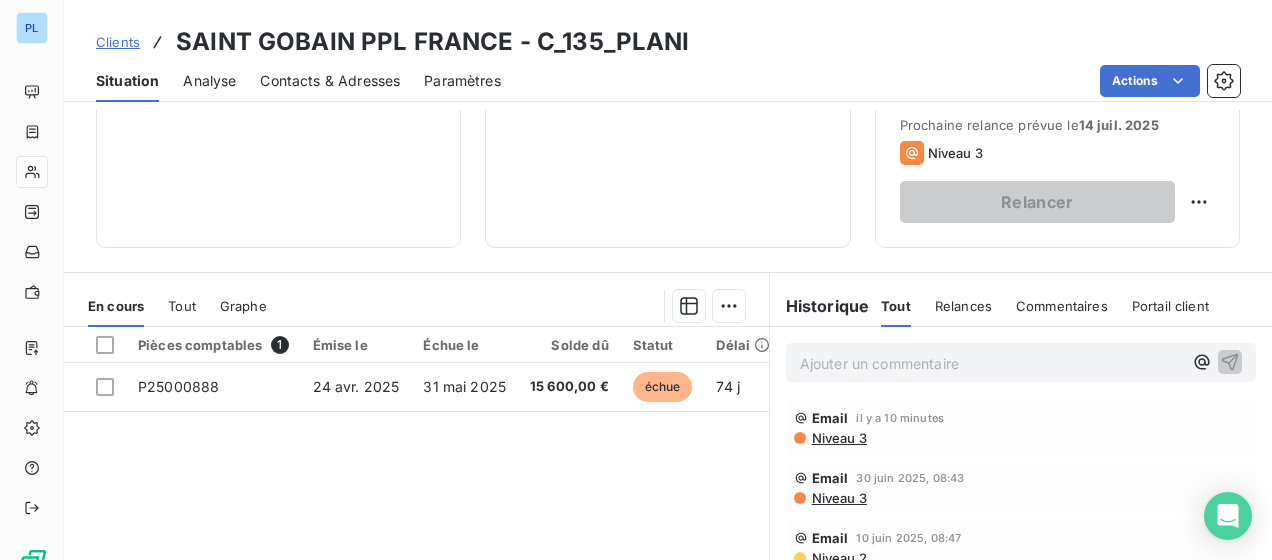 click on "En cours Tout Graphe" at bounding box center (416, 306) 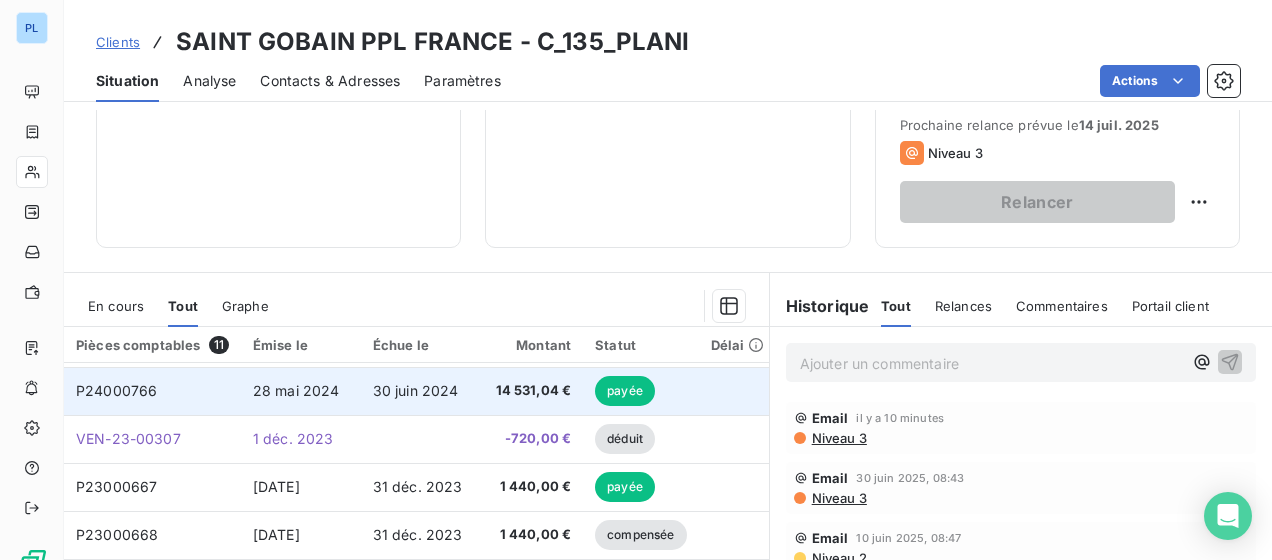 scroll, scrollTop: 0, scrollLeft: 0, axis: both 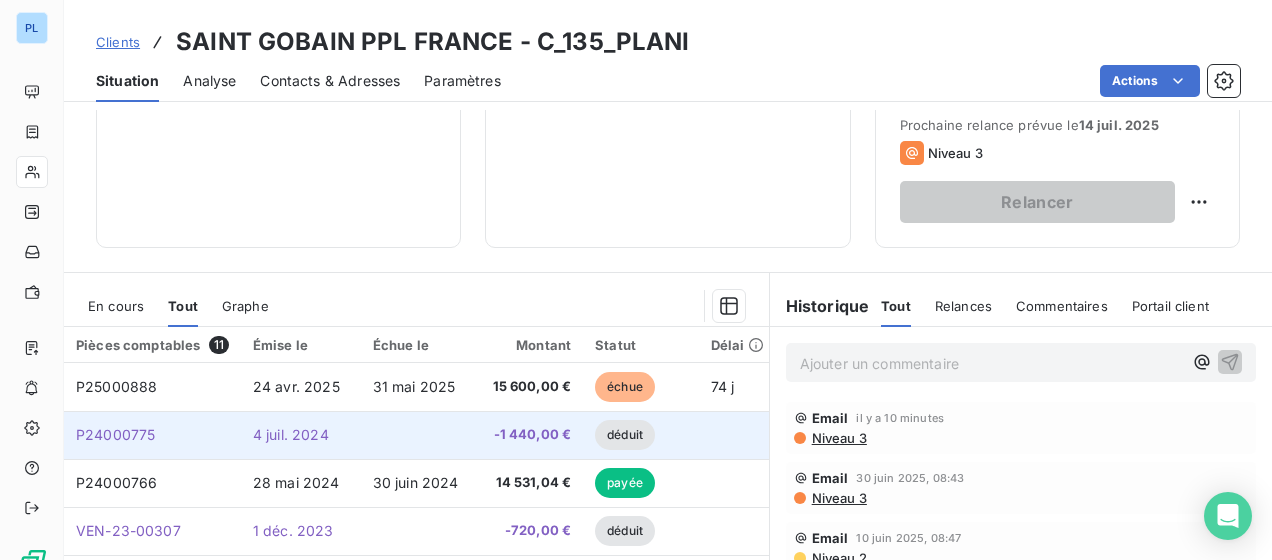 click on "-1 440,00 €" at bounding box center (532, 435) 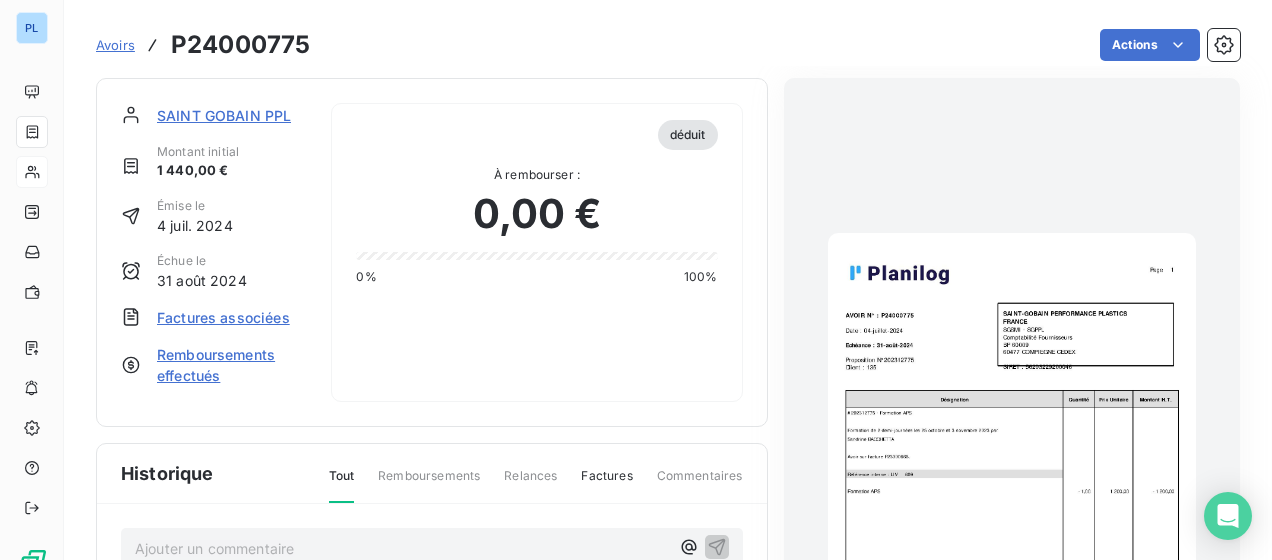 click on "Factures associées" at bounding box center [223, 317] 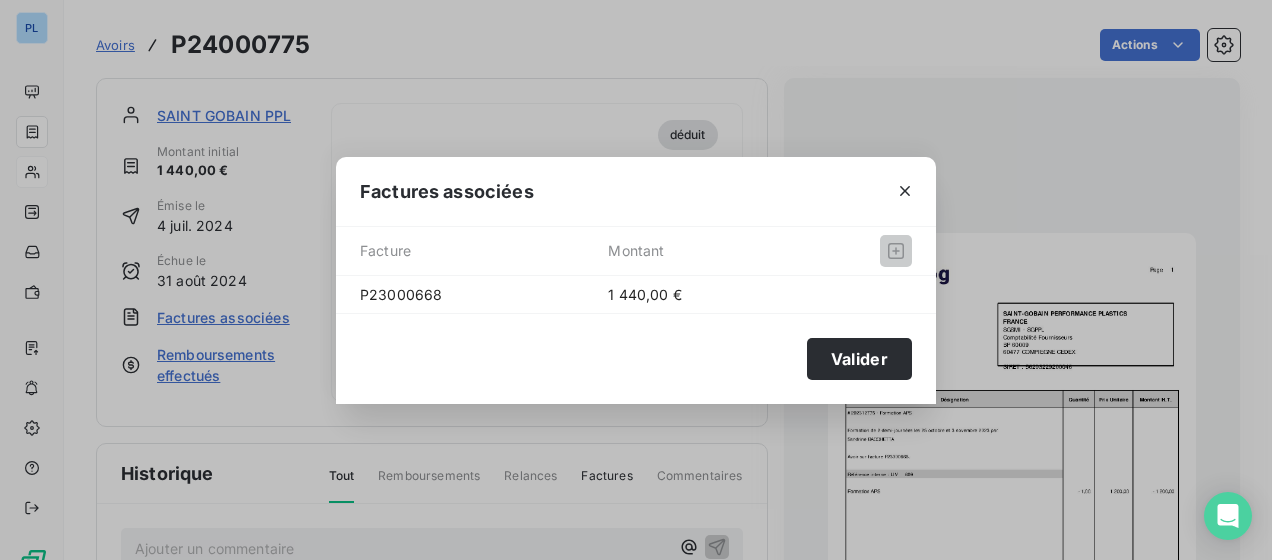 click on "P23000668" at bounding box center [484, 294] 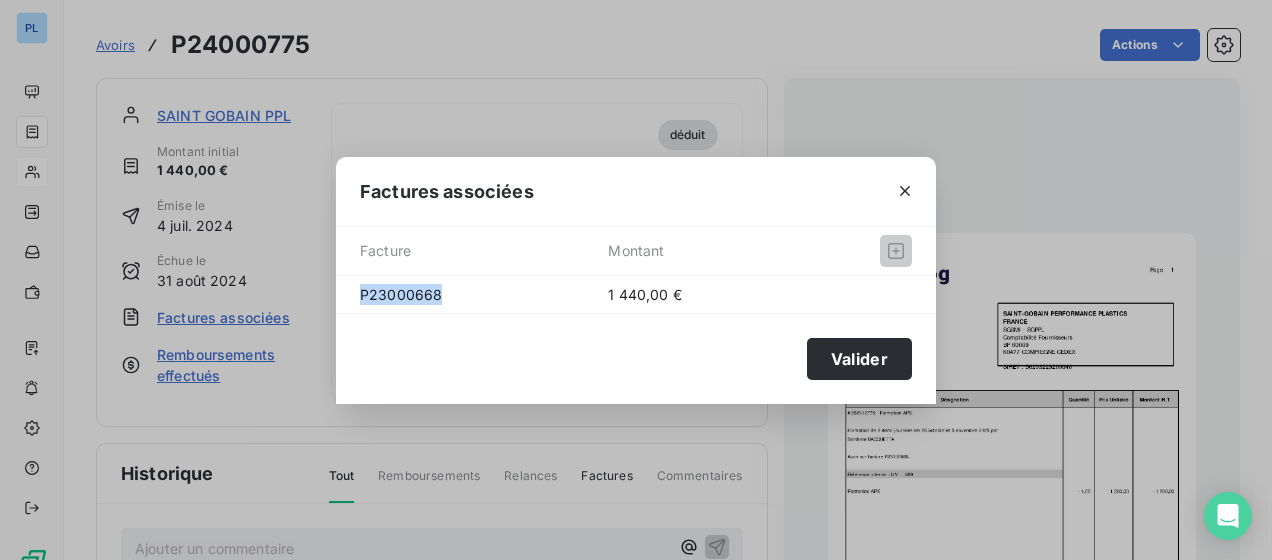 click on "P23000668" at bounding box center [484, 294] 